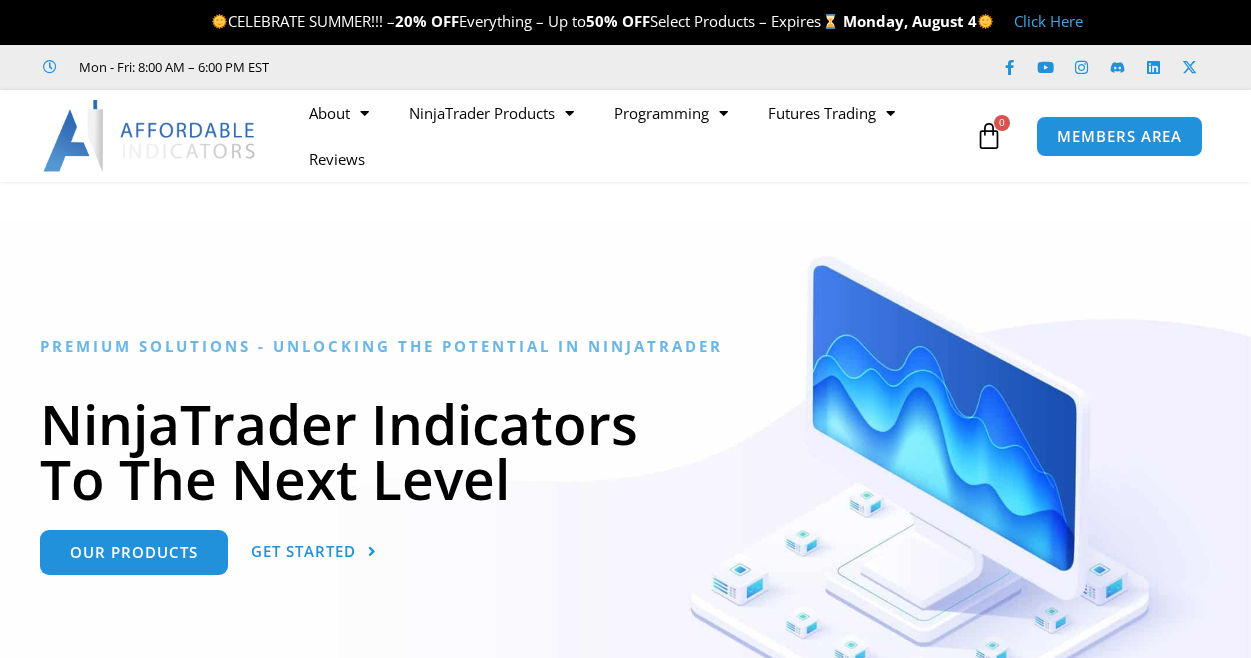 scroll, scrollTop: 0, scrollLeft: 0, axis: both 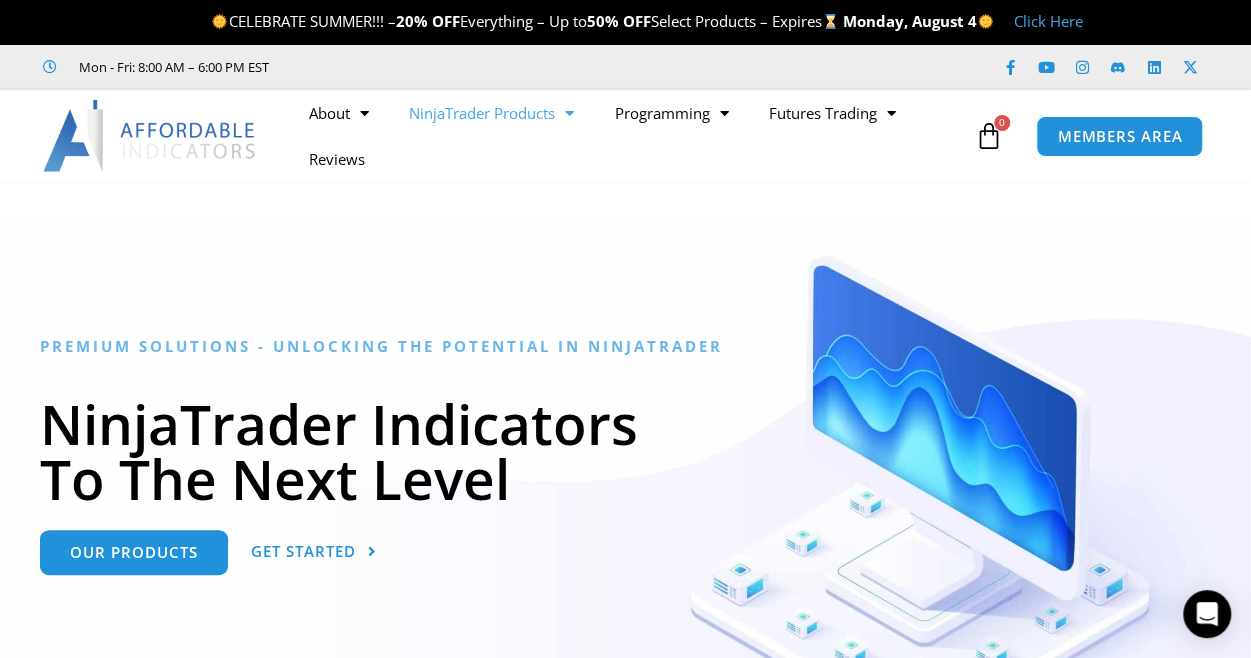 click 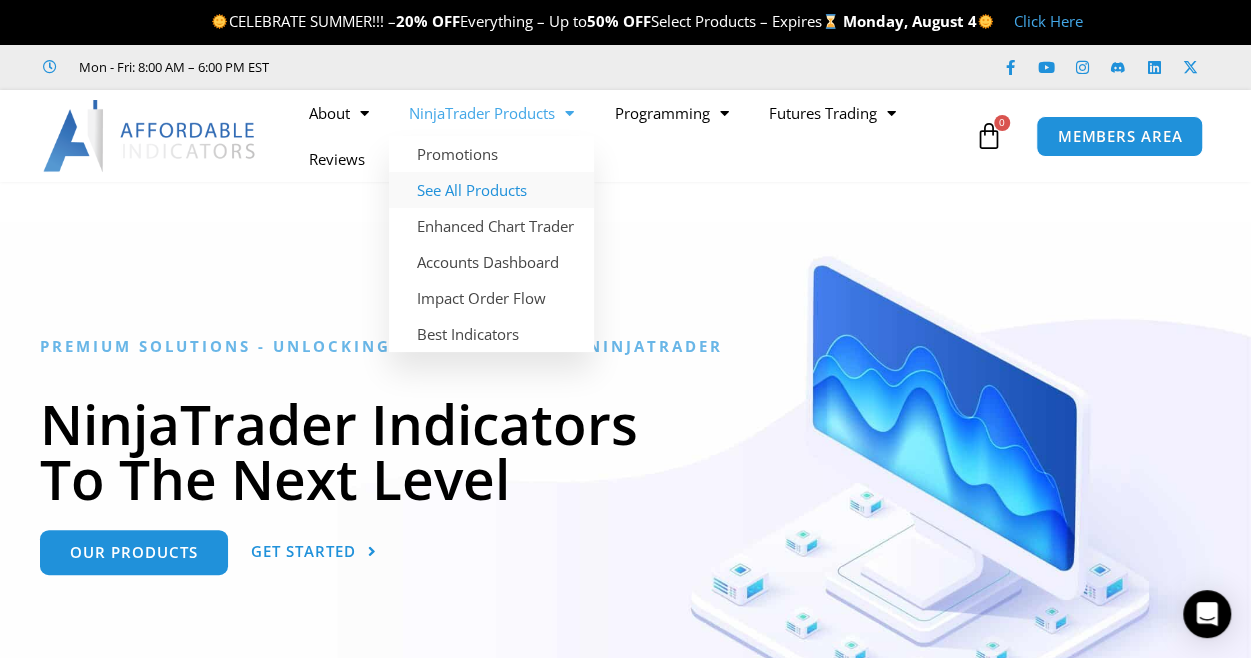 click on "See All Products" 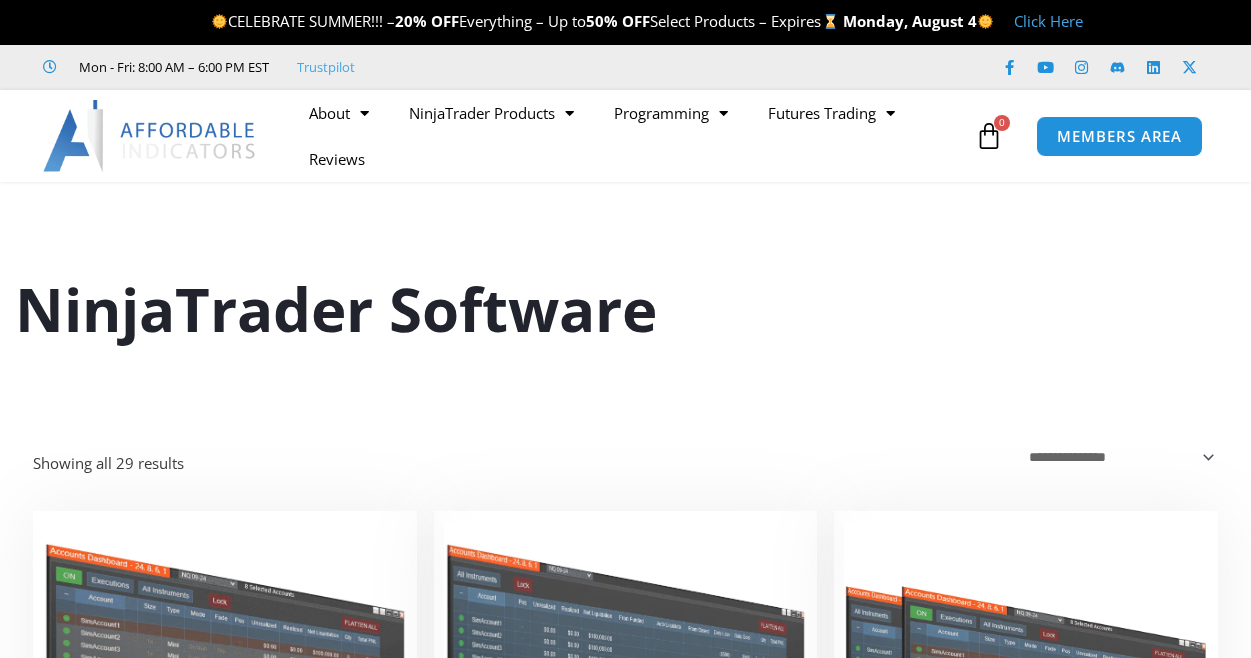 scroll, scrollTop: 0, scrollLeft: 0, axis: both 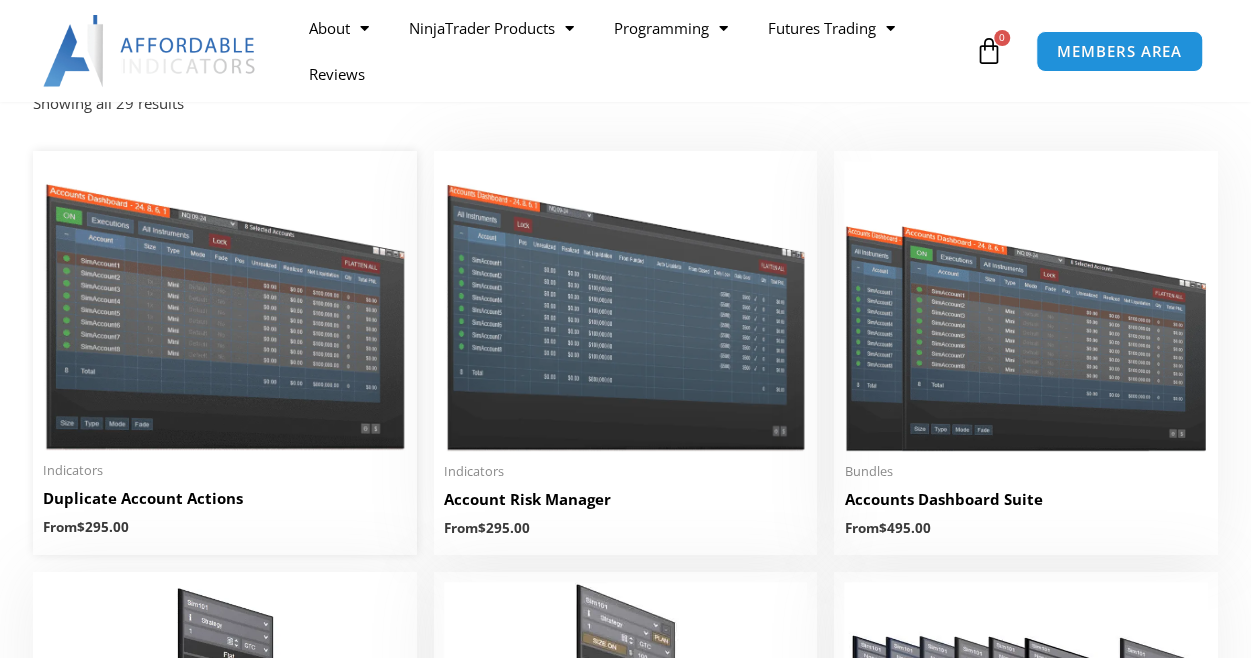 click at bounding box center (225, 305) 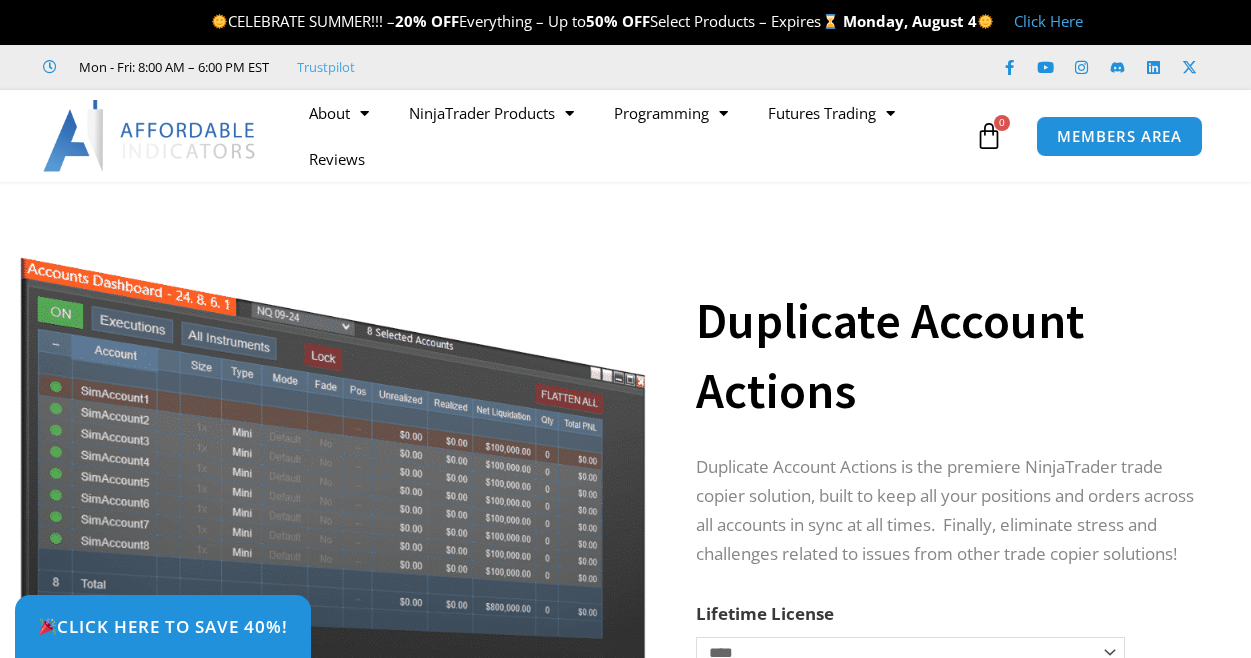 scroll, scrollTop: 80, scrollLeft: 0, axis: vertical 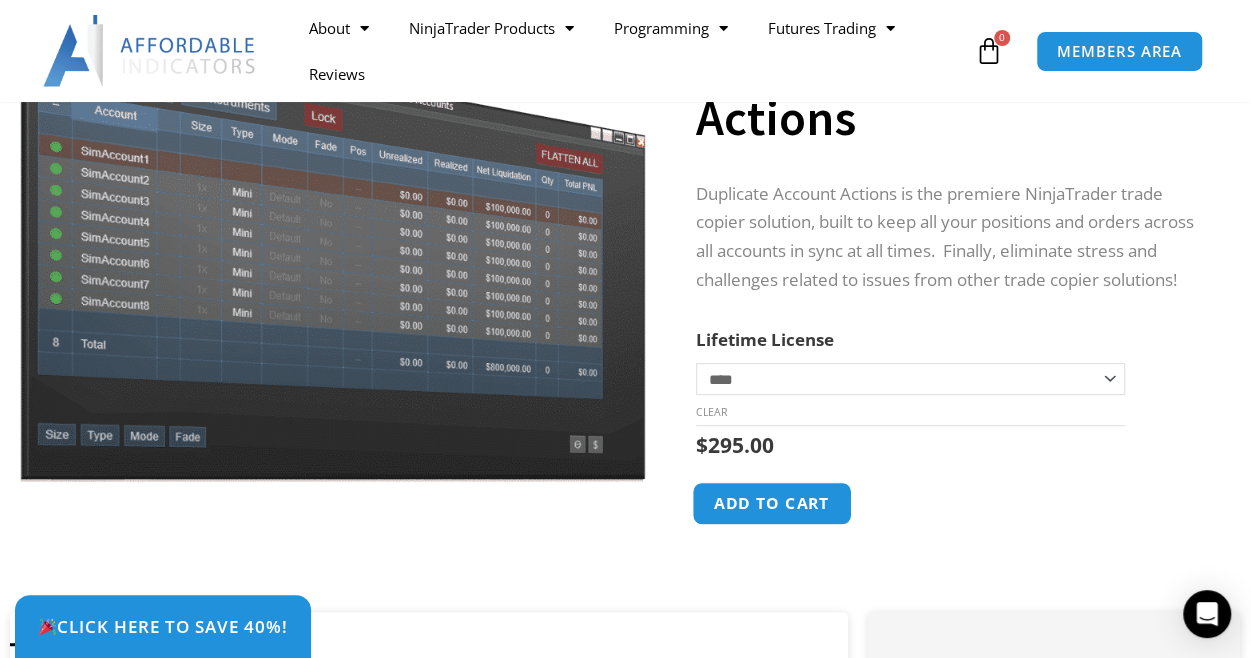 click on "Add to cart" 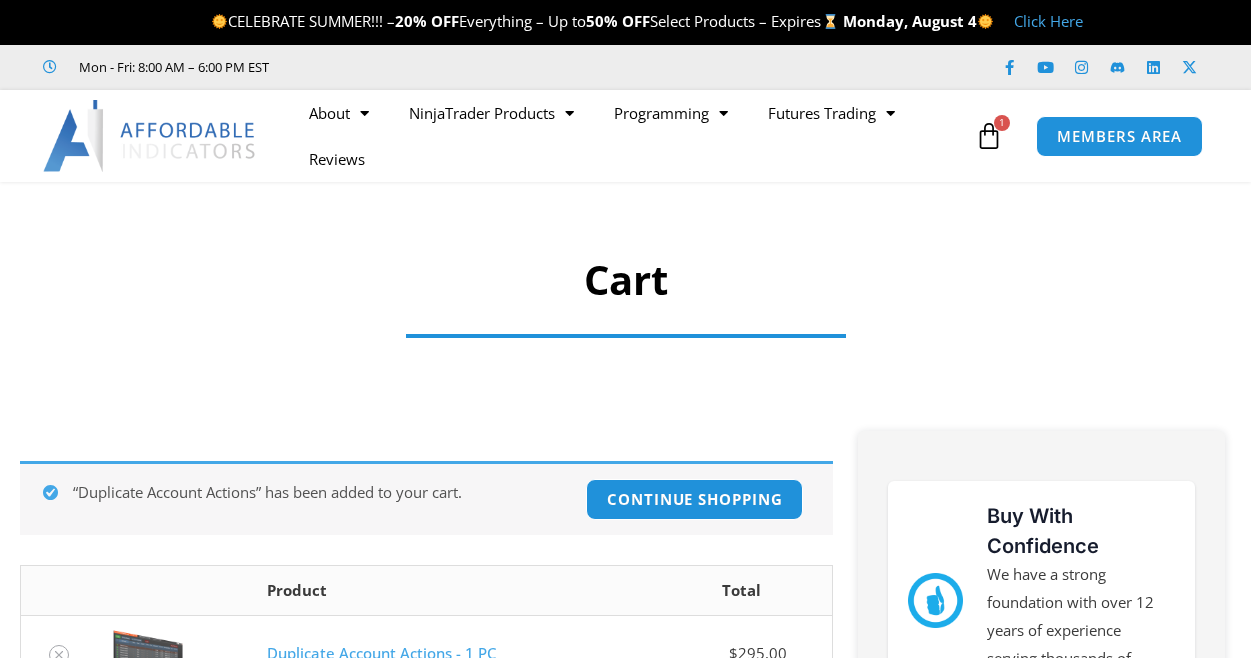 scroll, scrollTop: 0, scrollLeft: 0, axis: both 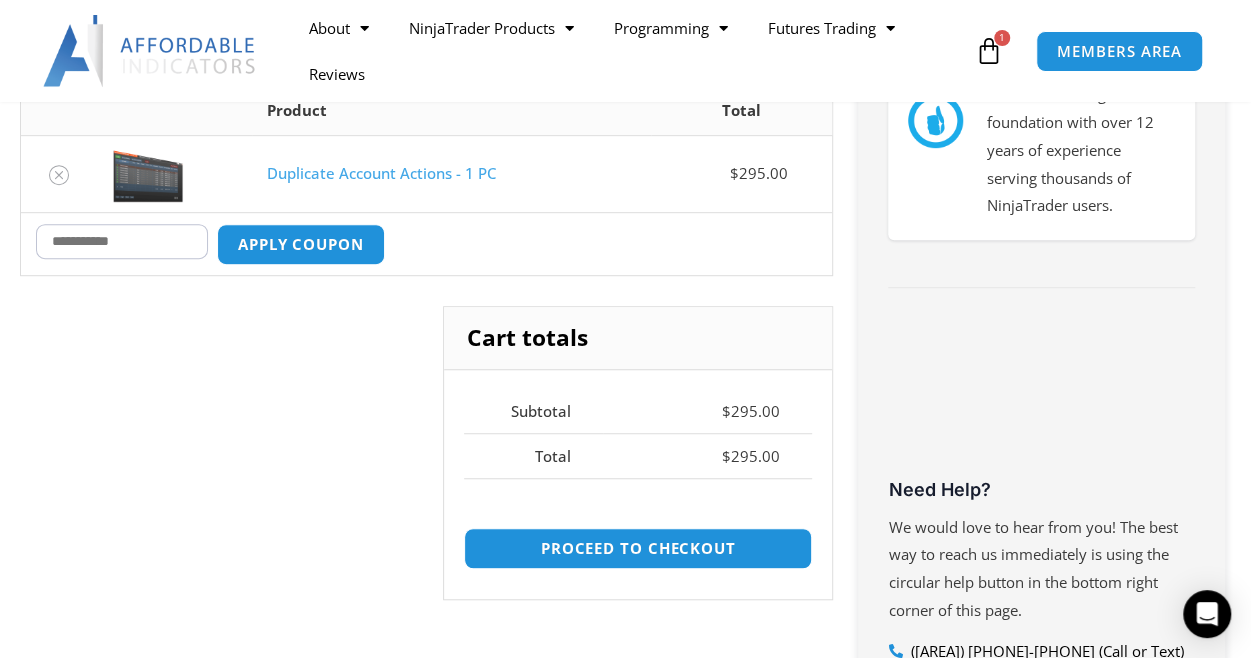 click on "Coupon:" at bounding box center (122, 241) 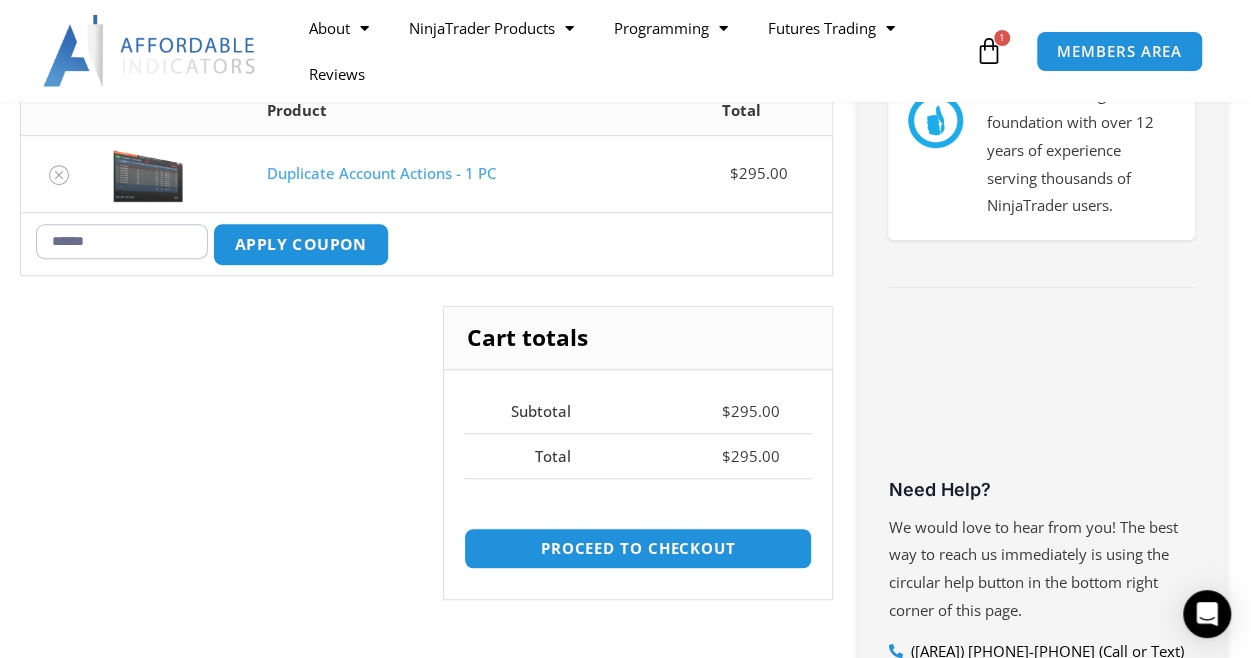 type on "******" 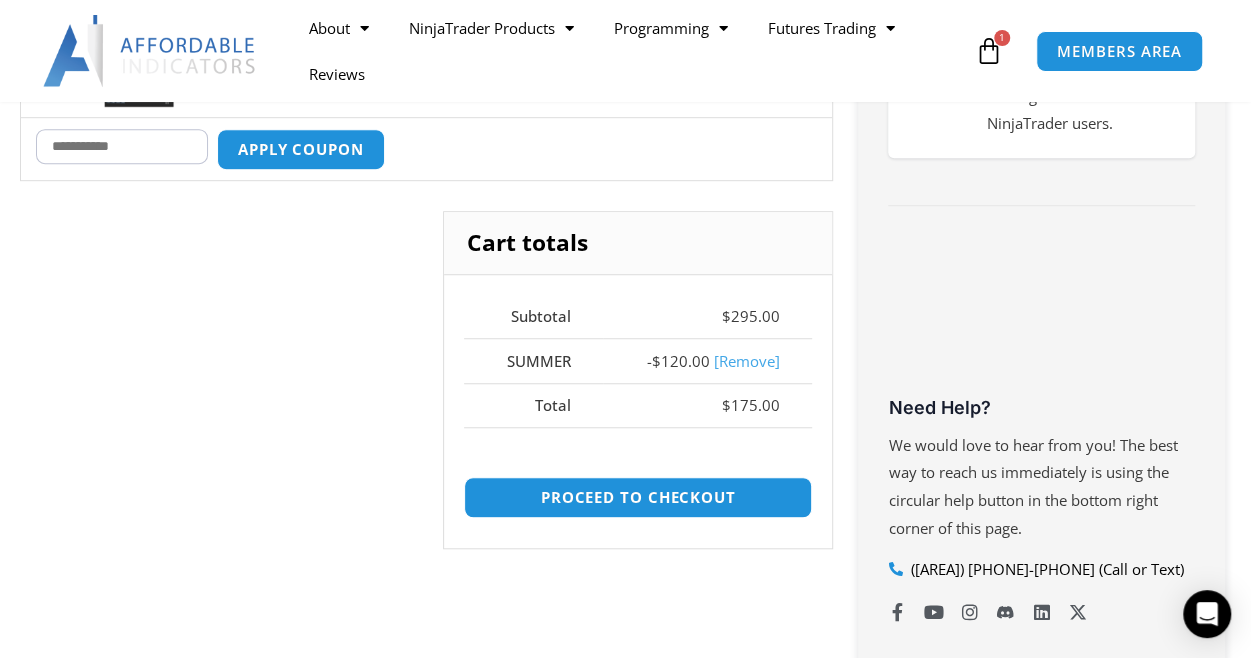 scroll, scrollTop: 601, scrollLeft: 0, axis: vertical 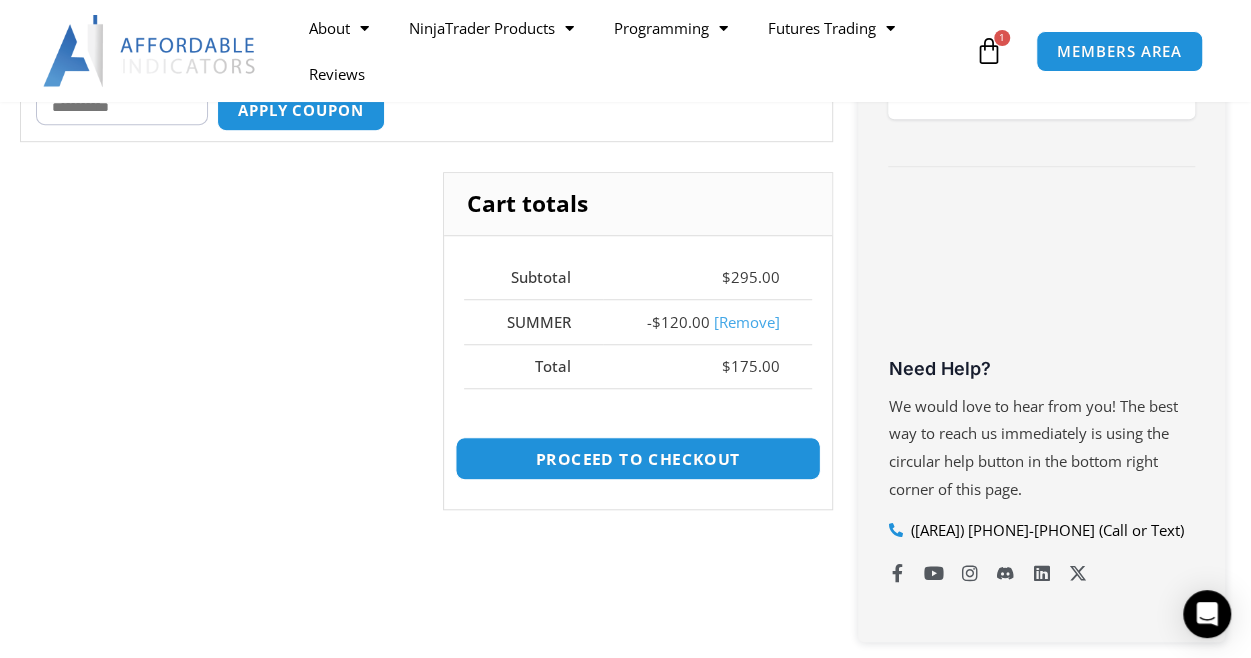 click on "Proceed to checkout" at bounding box center [638, 458] 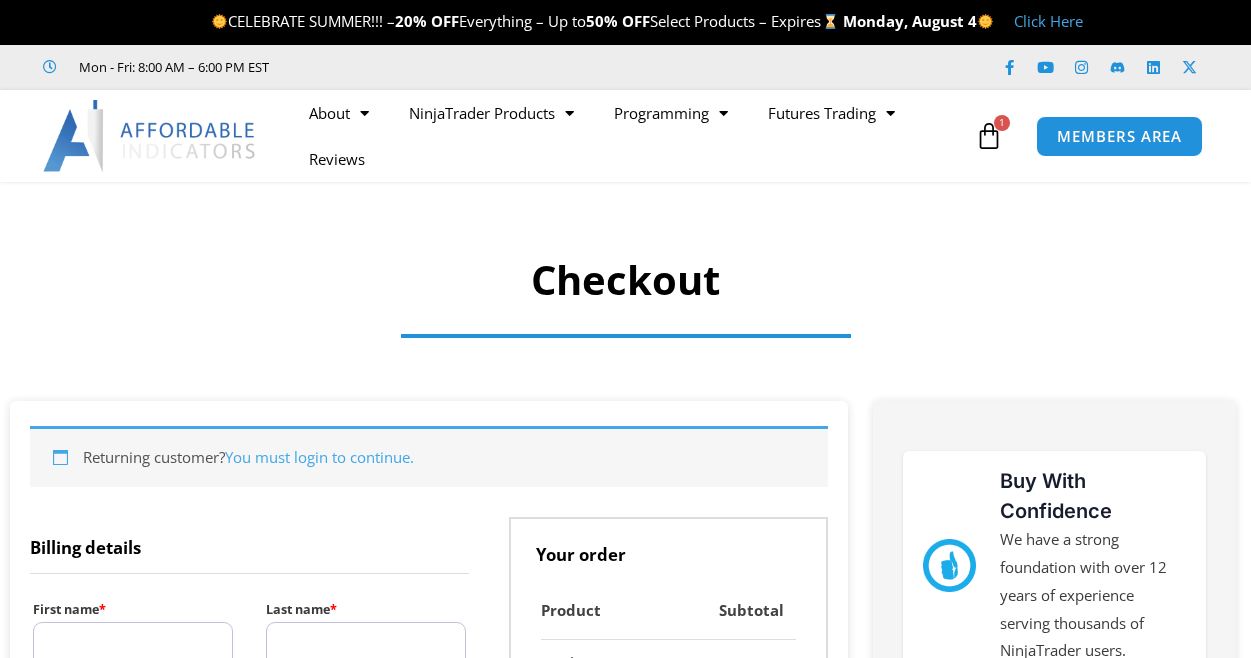 select on "**" 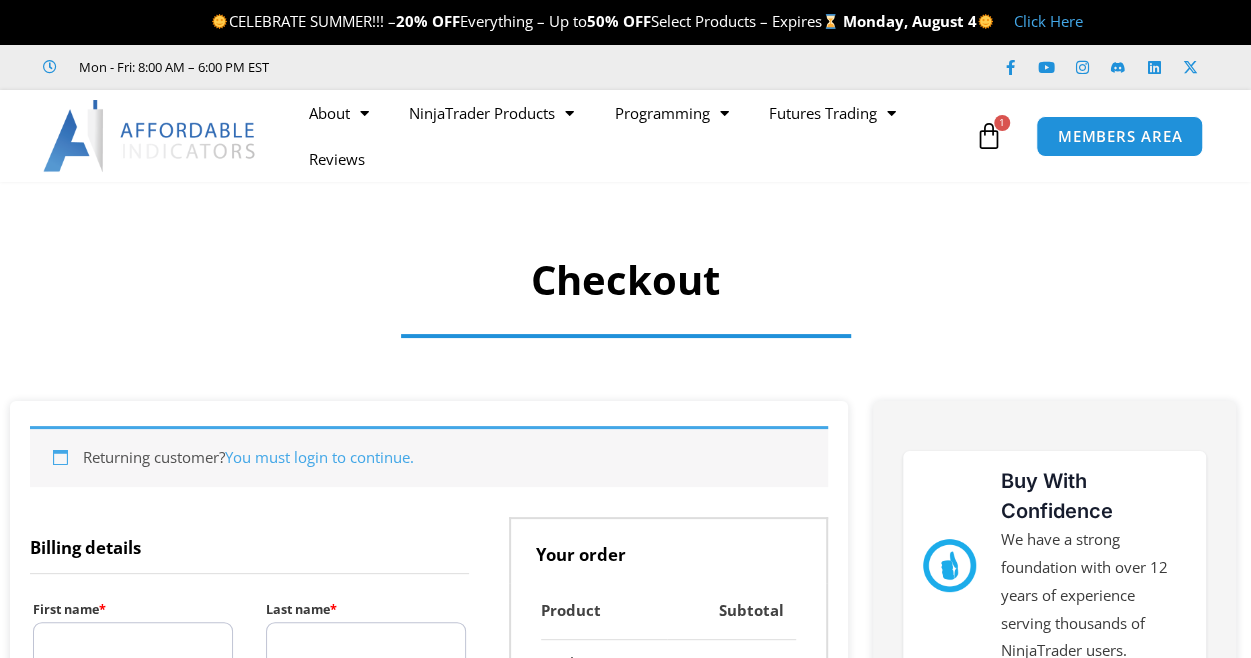 scroll, scrollTop: 0, scrollLeft: 0, axis: both 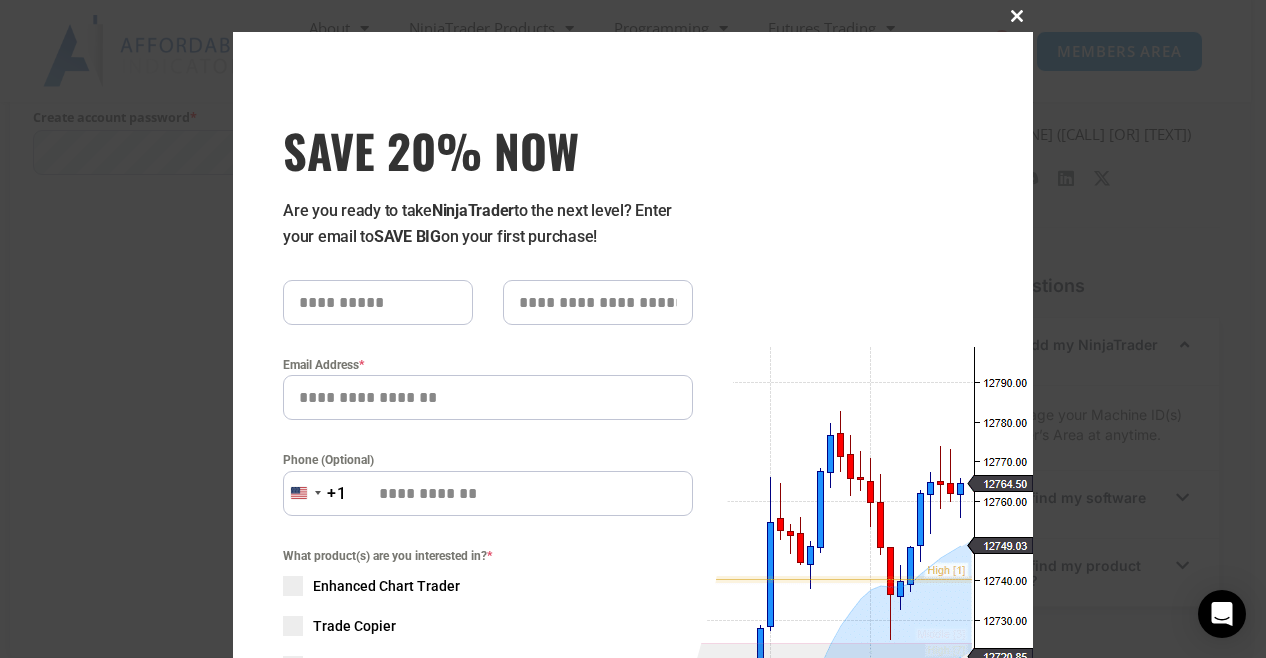 click at bounding box center (1017, 16) 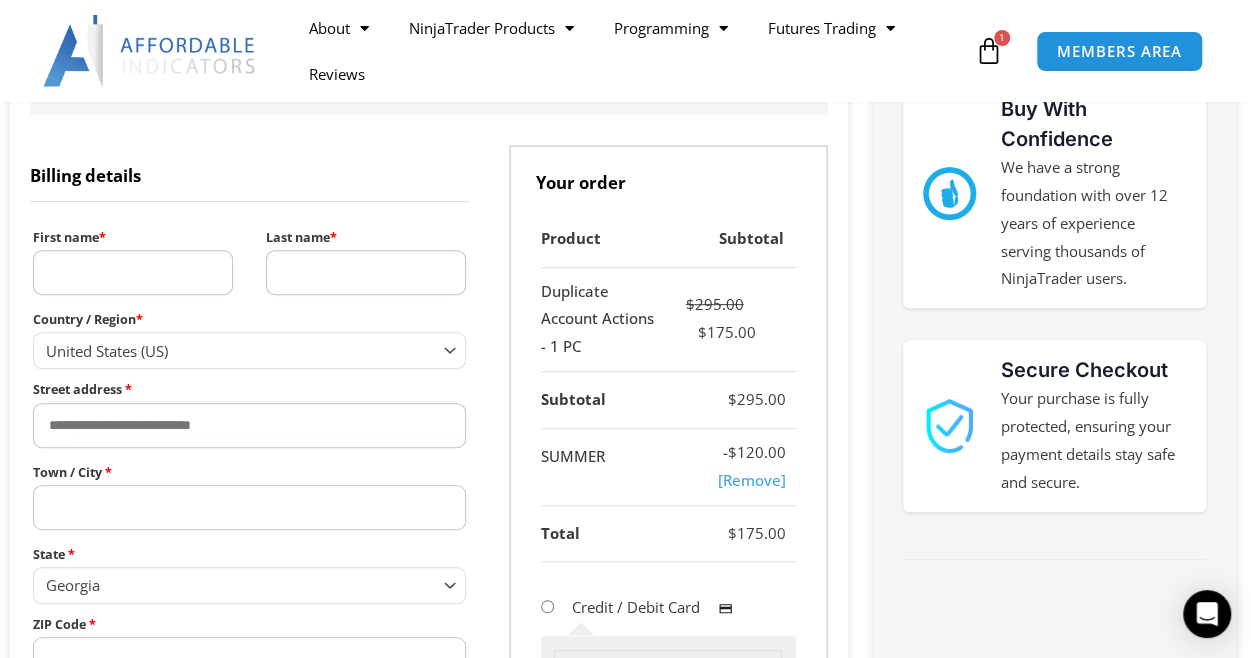 scroll, scrollTop: 371, scrollLeft: 0, axis: vertical 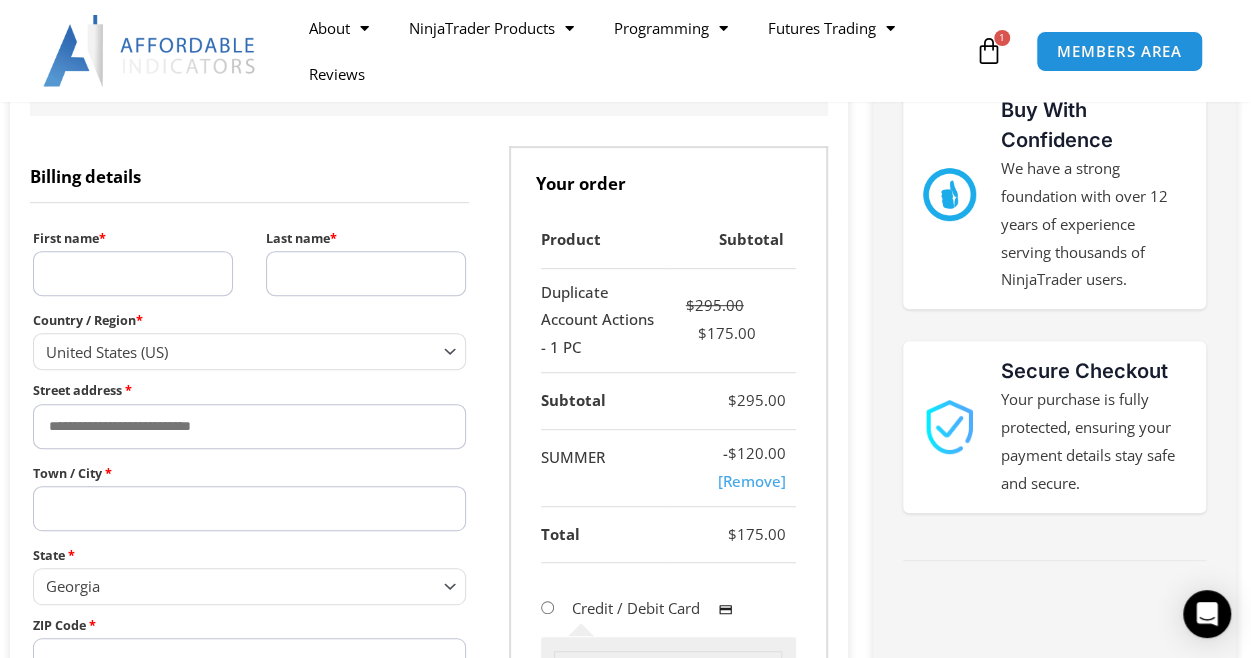 click on "First name  *" at bounding box center [133, 273] 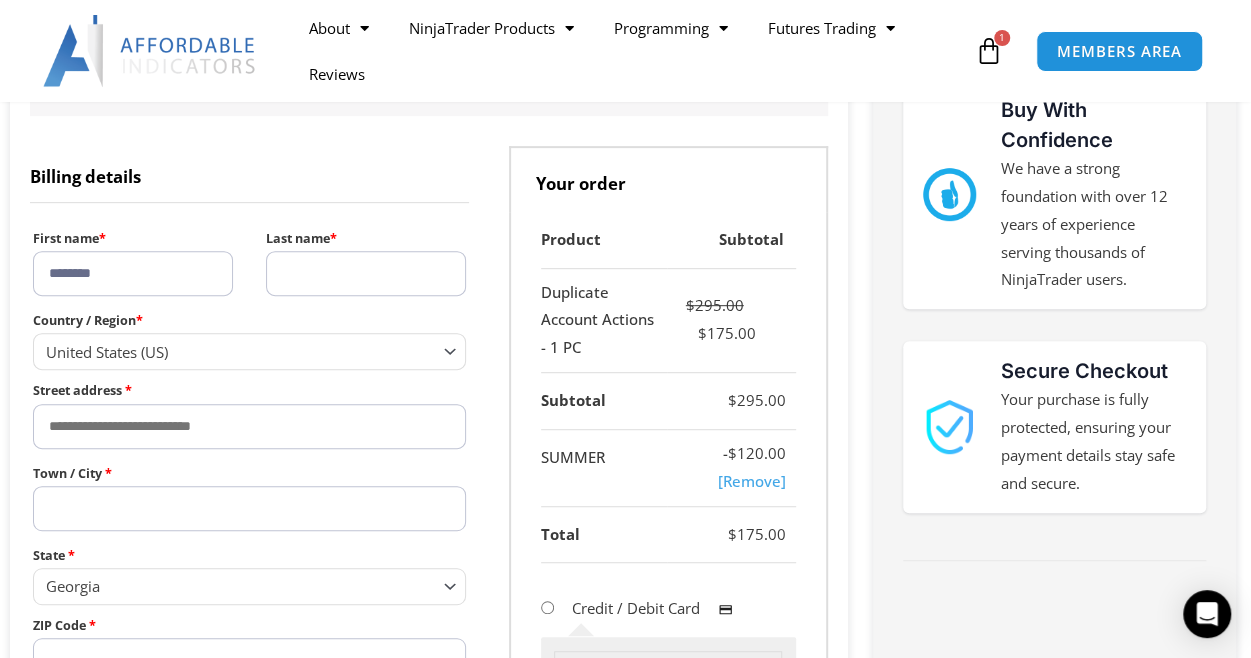 type on "********" 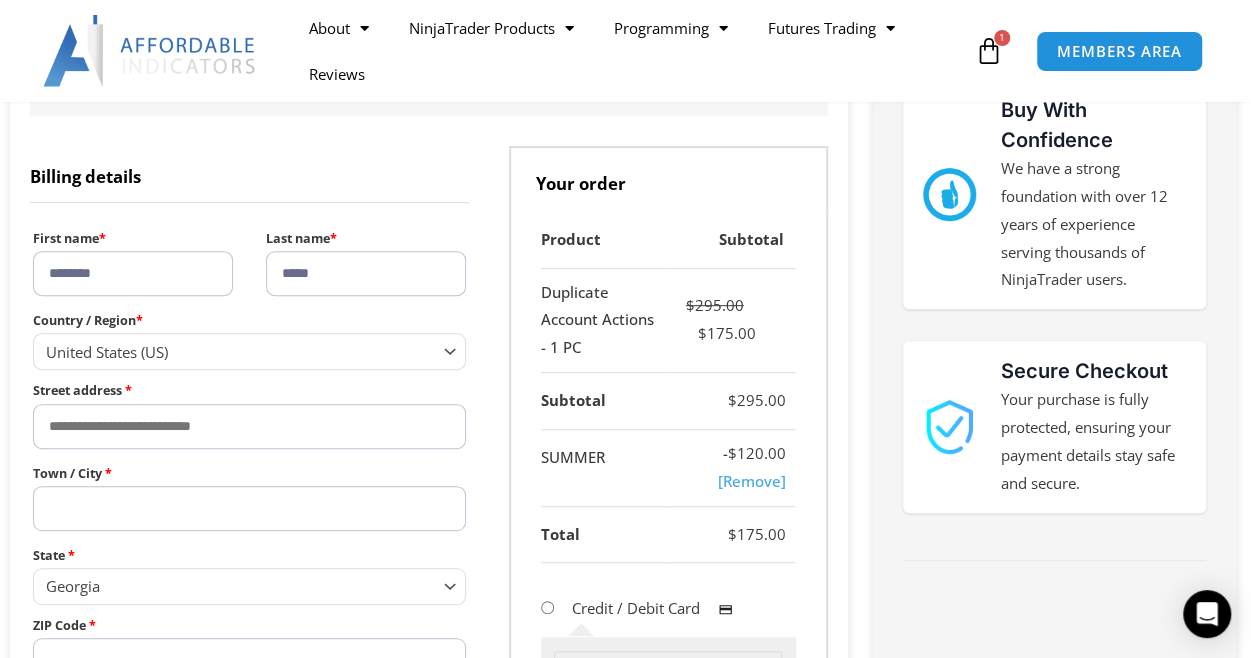 type on "*****" 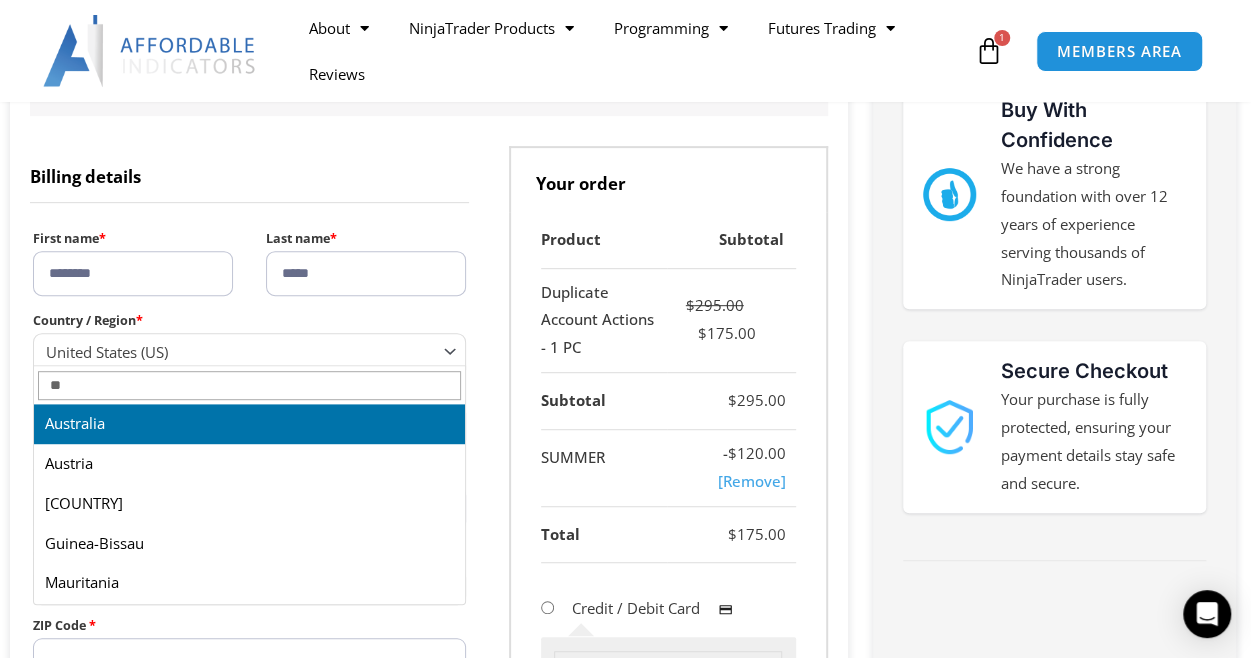 type on "**" 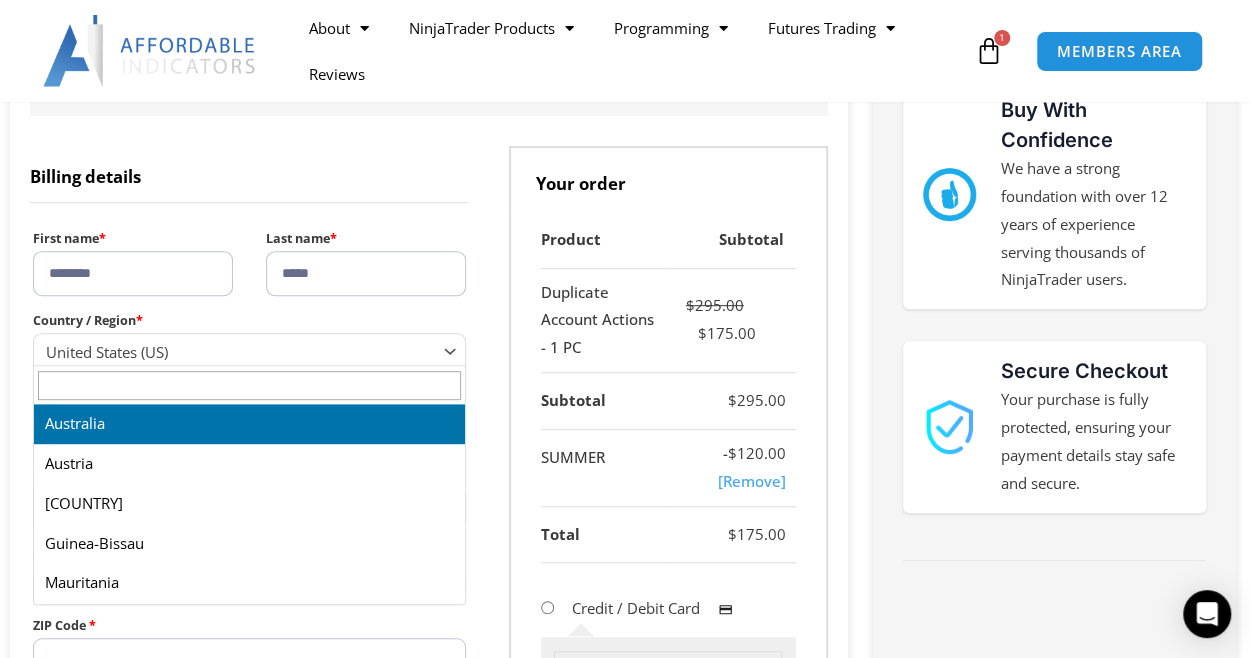 select 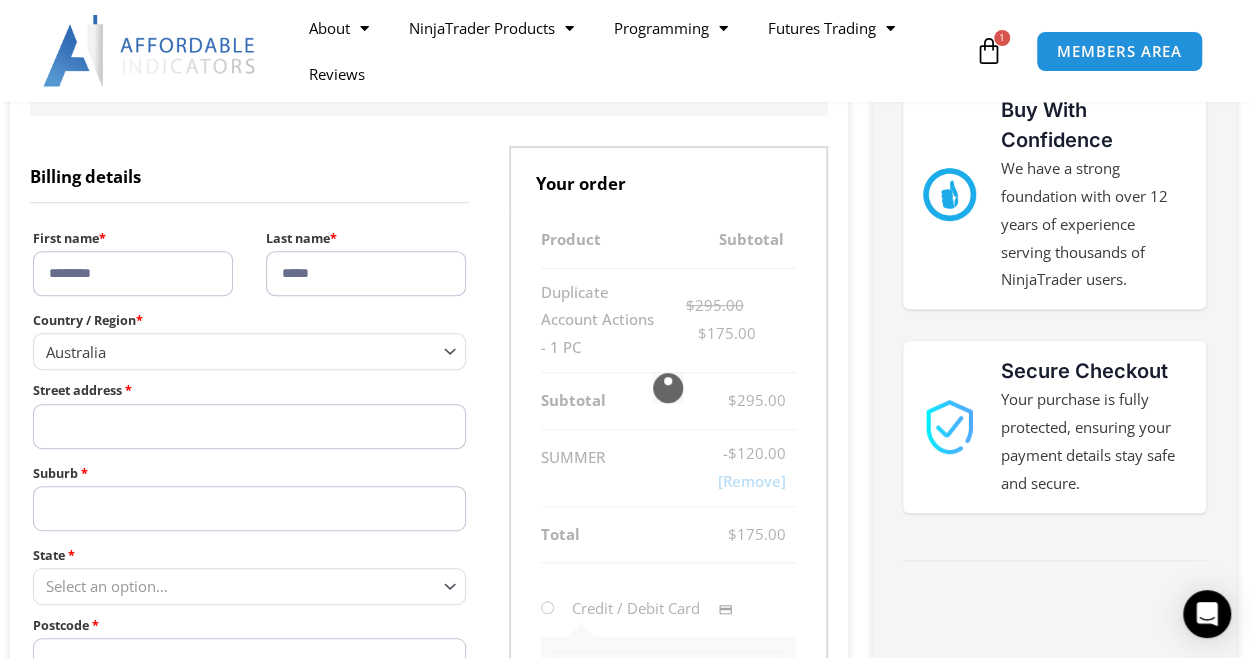 click on "Street address   *" at bounding box center (249, 426) 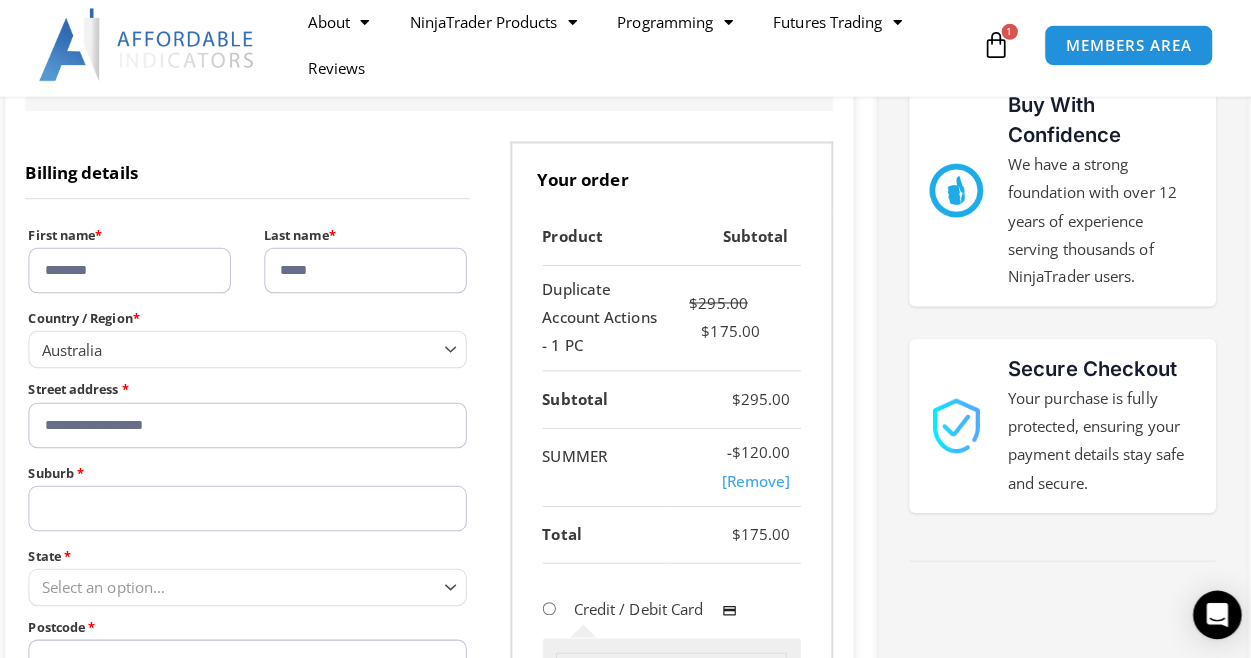 scroll, scrollTop: 370, scrollLeft: 0, axis: vertical 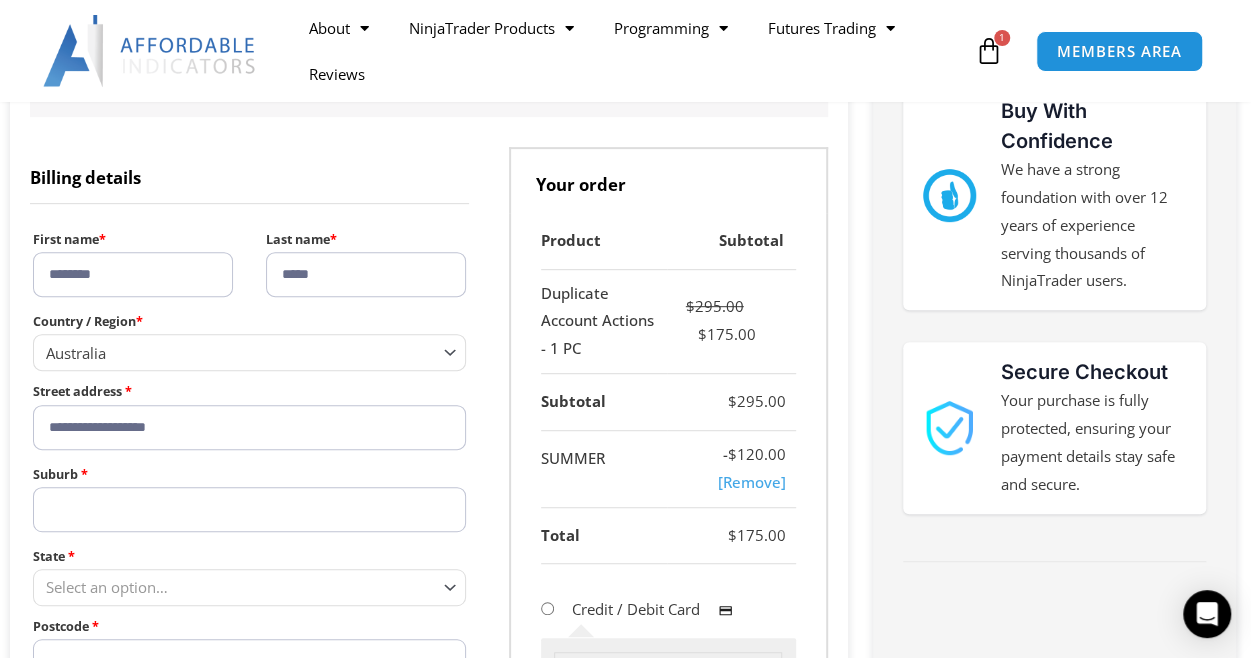 type on "**********" 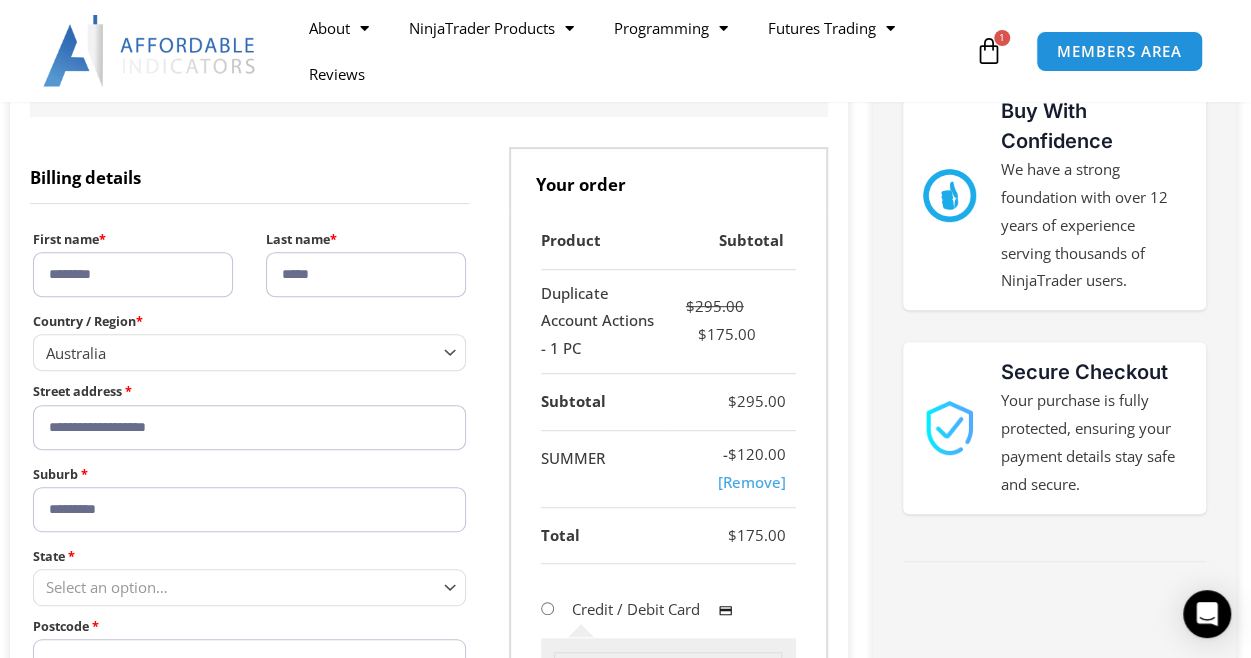 type on "*********" 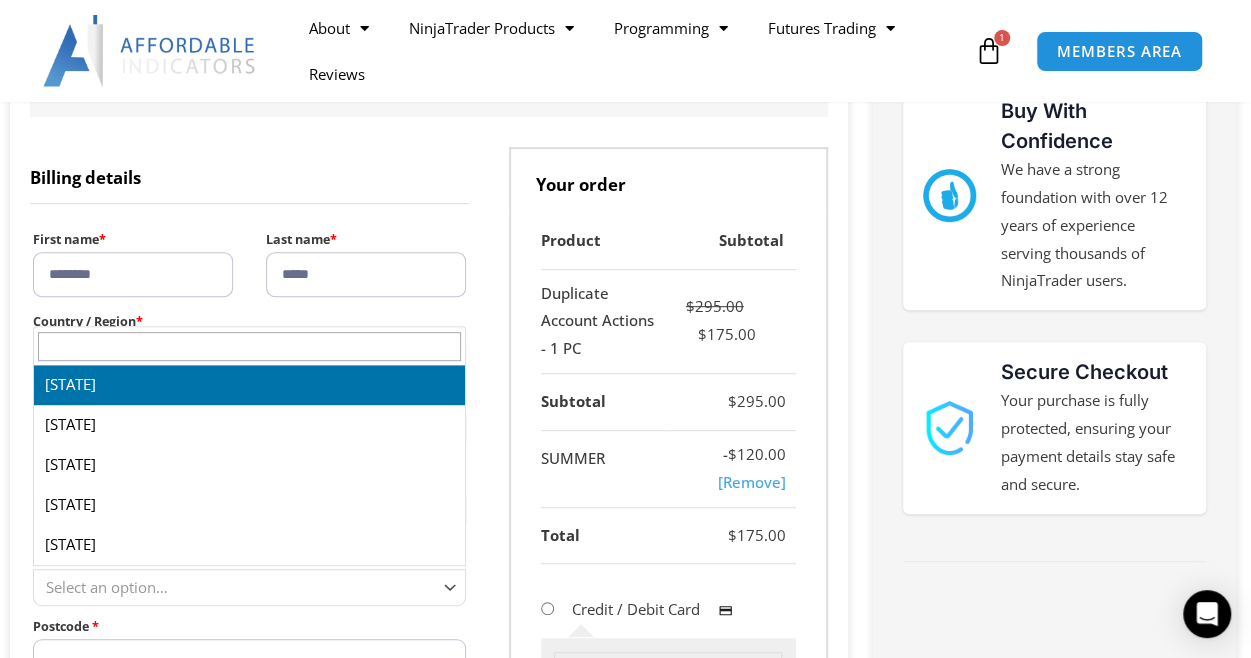 click on "Select an option…" at bounding box center (240, 587) 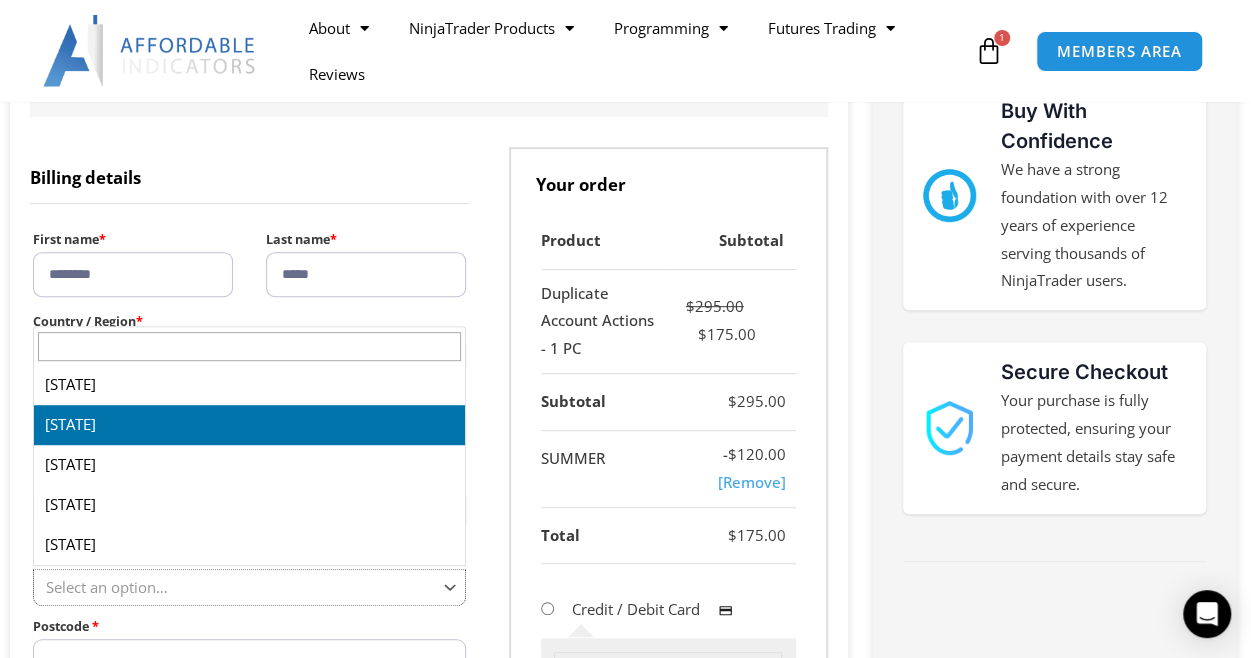 select on "***" 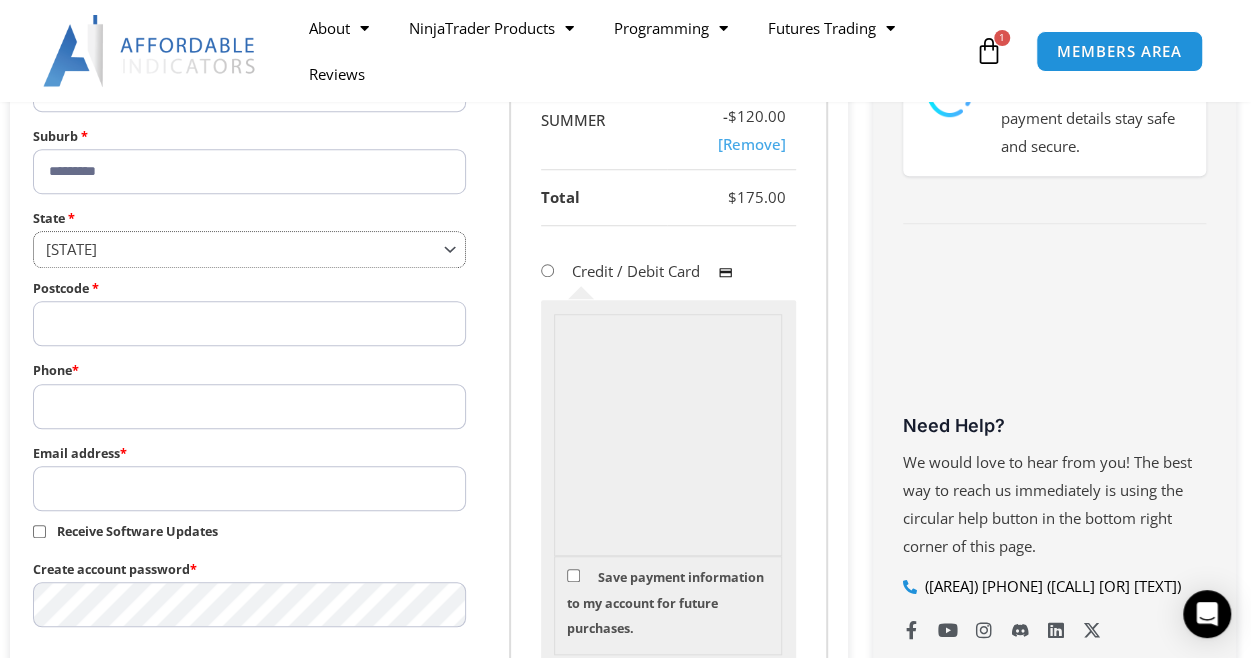 scroll, scrollTop: 710, scrollLeft: 0, axis: vertical 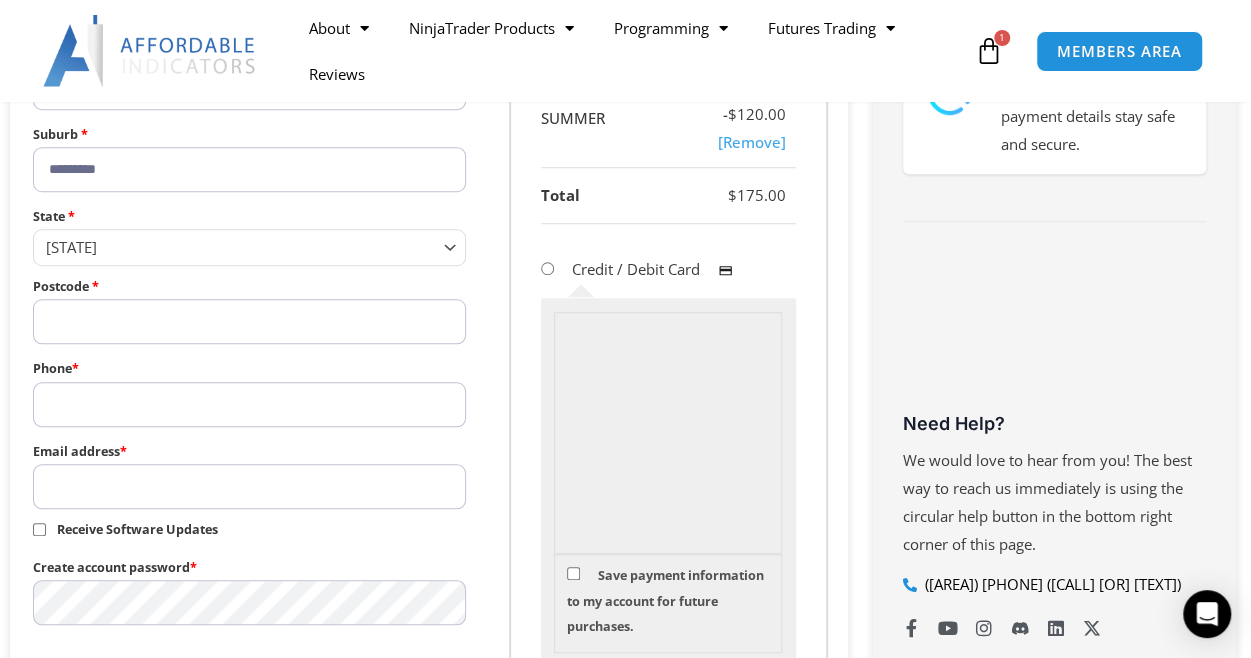 click on "Postcode   *" at bounding box center (249, 321) 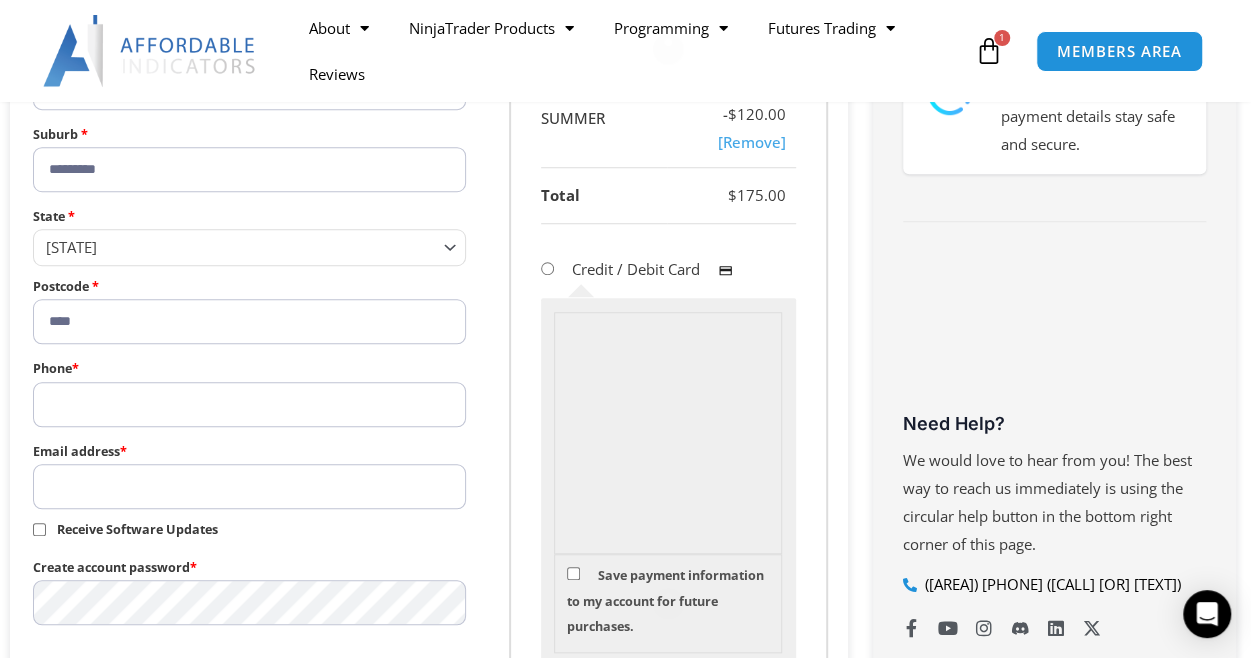 type on "****" 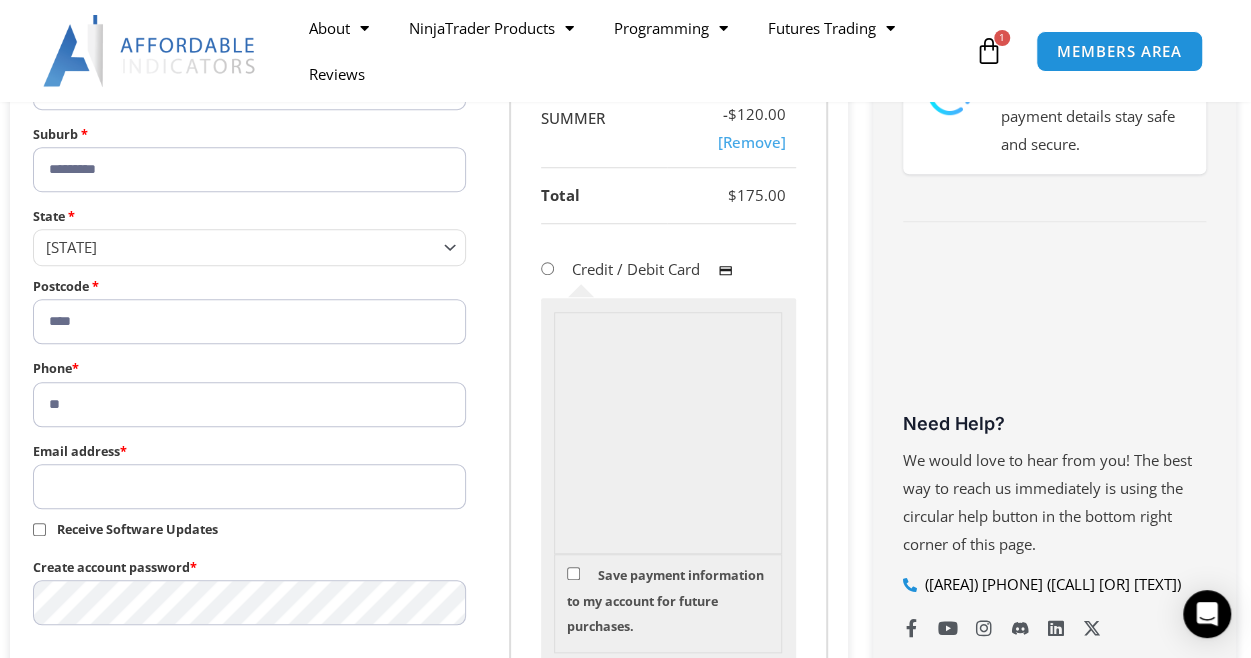 type on "*" 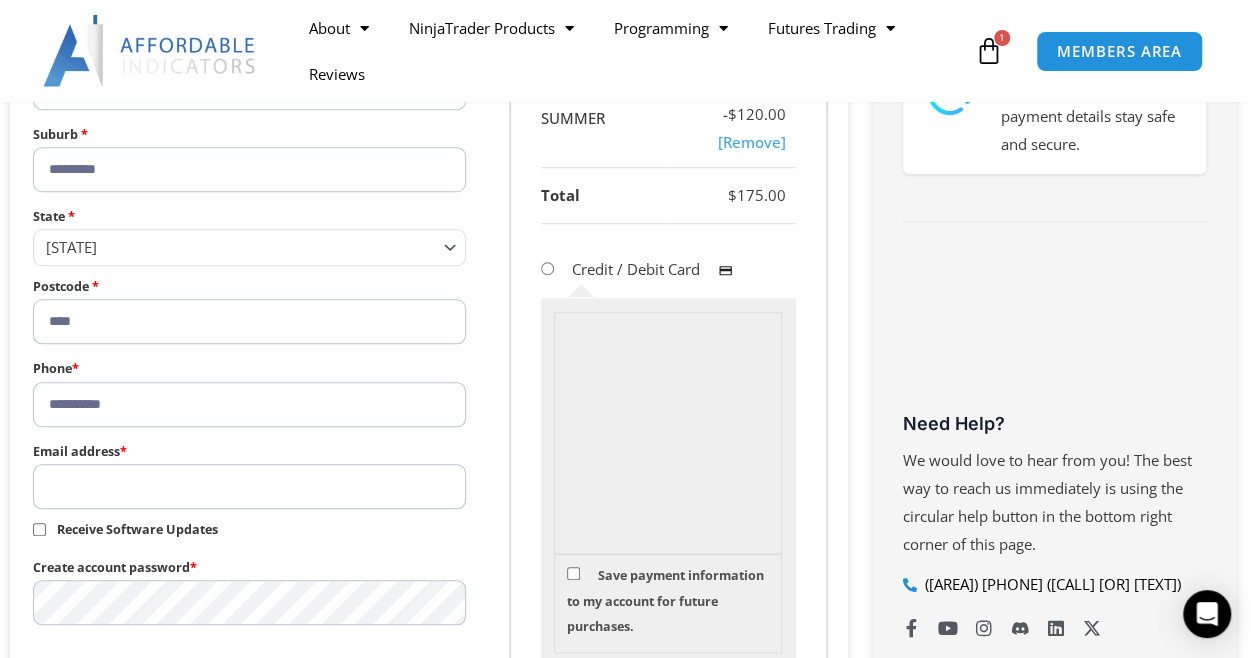 type on "**********" 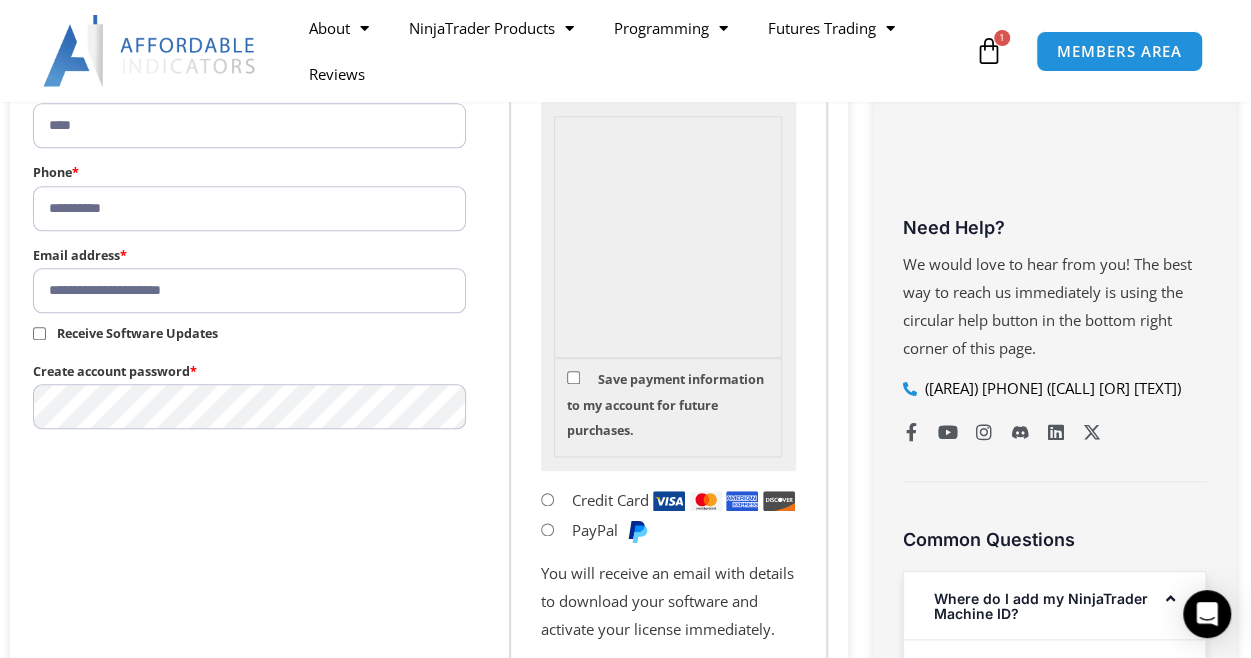 scroll, scrollTop: 910, scrollLeft: 0, axis: vertical 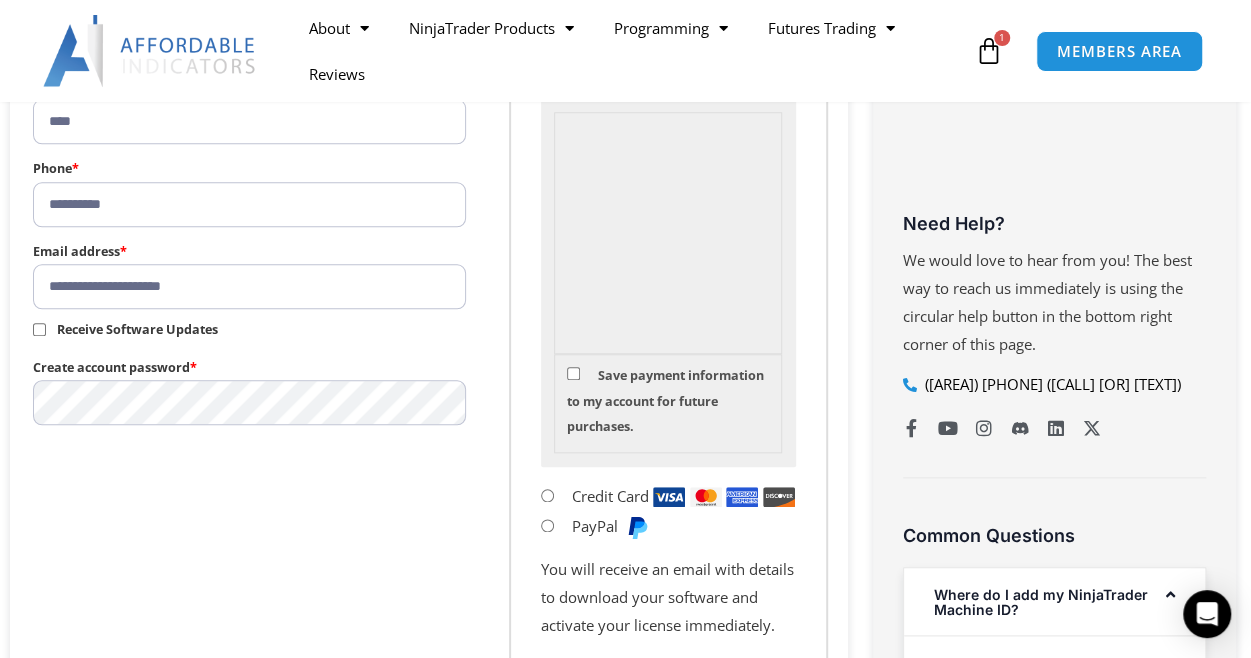 type on "**********" 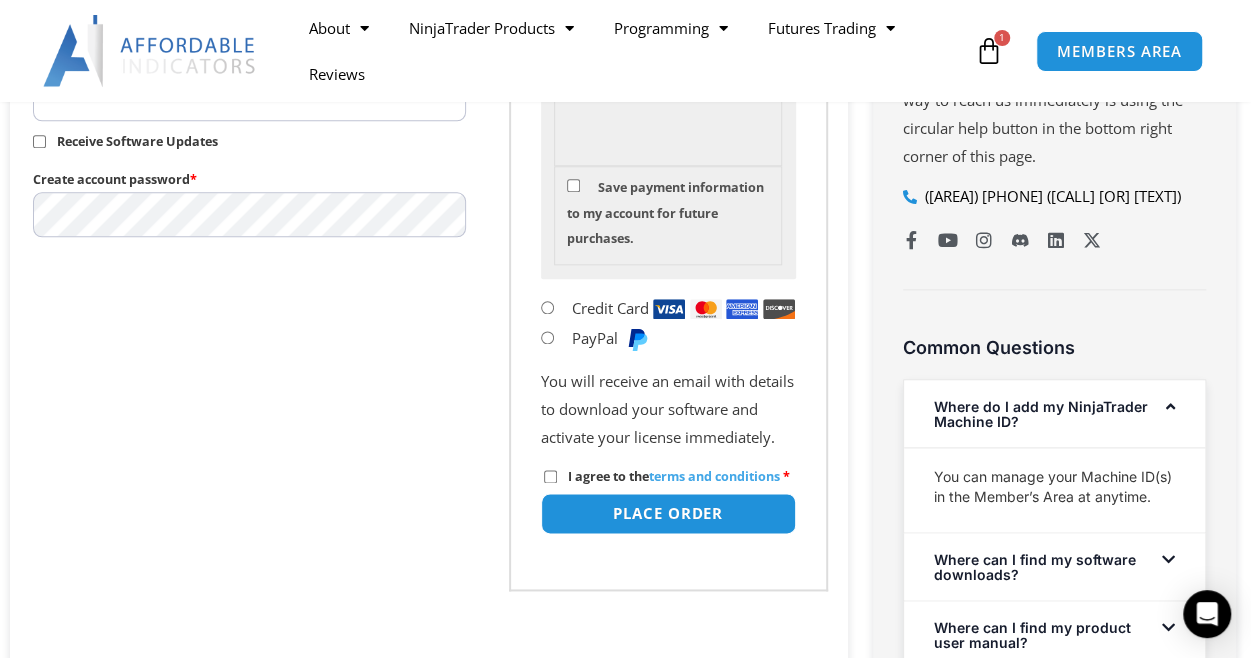 scroll, scrollTop: 1102, scrollLeft: 0, axis: vertical 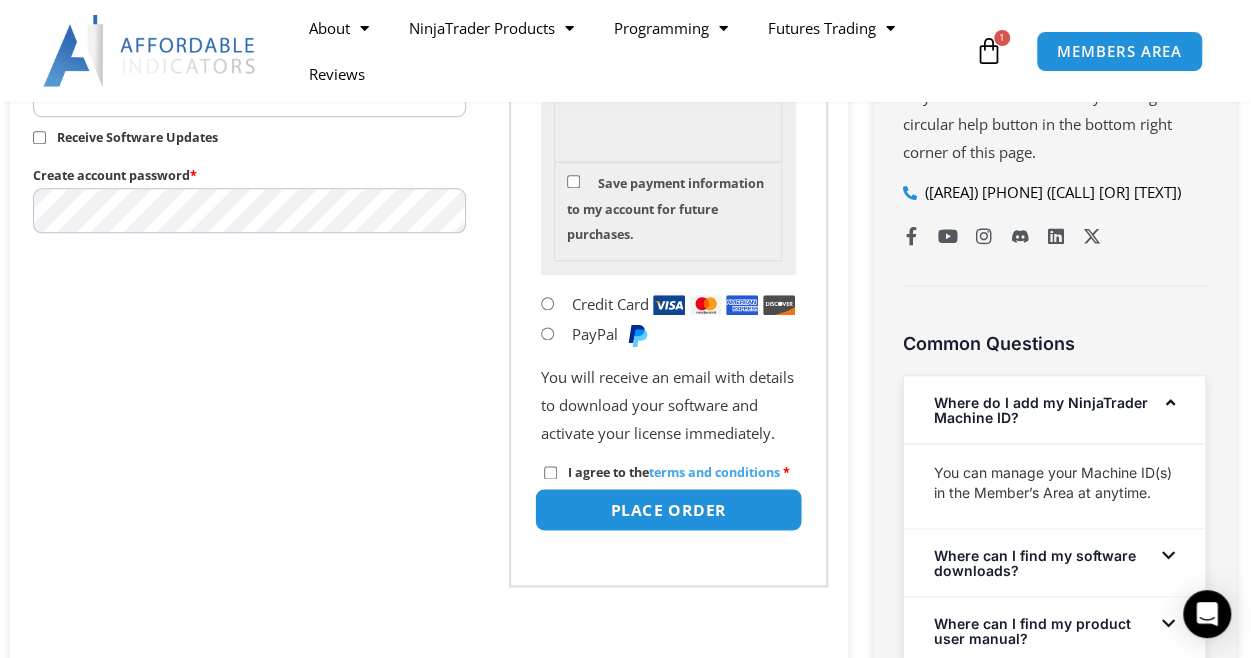 click on "Place order" at bounding box center (668, 509) 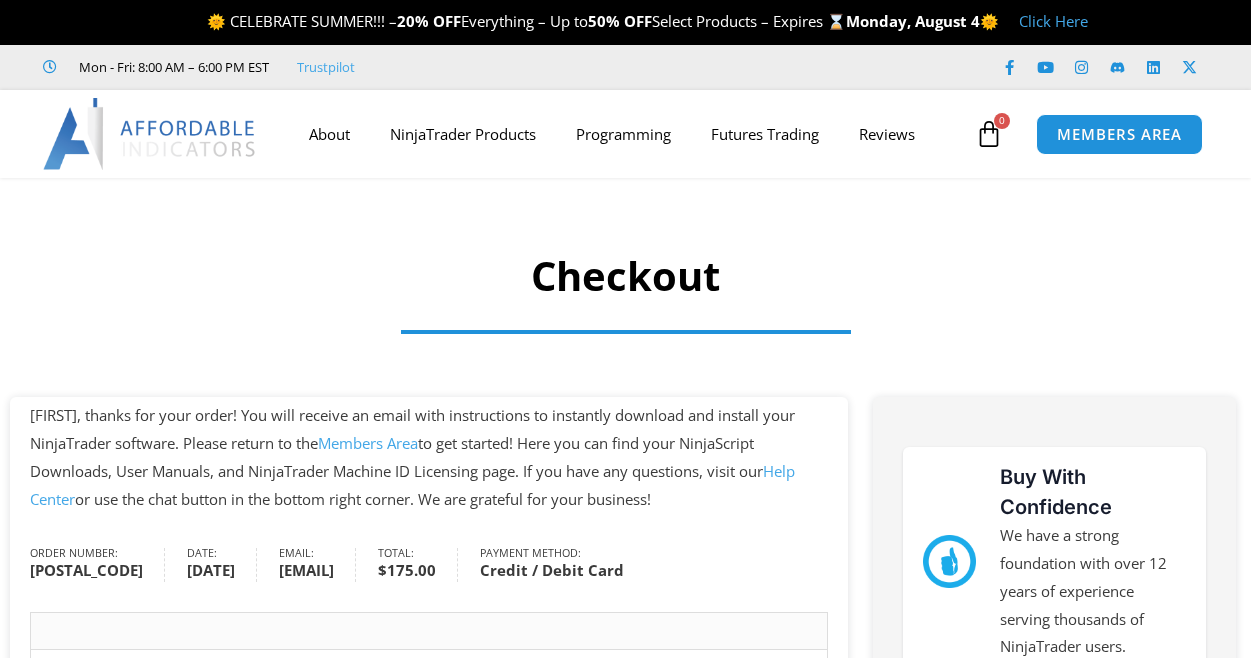 scroll, scrollTop: 0, scrollLeft: 0, axis: both 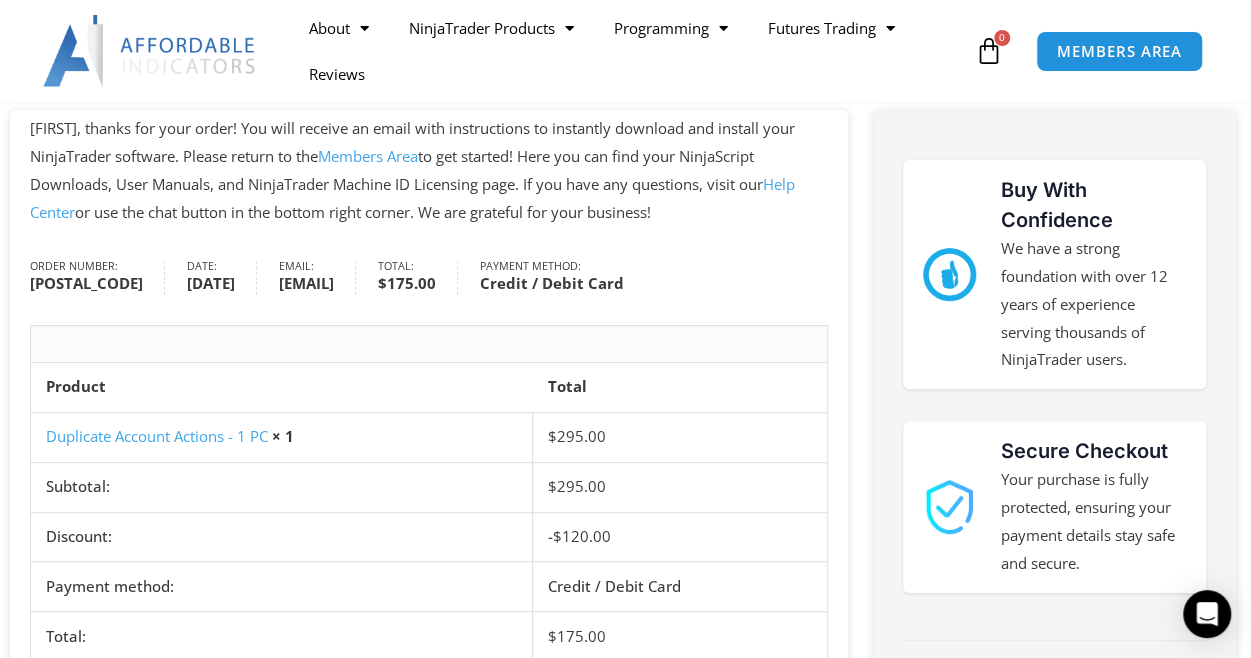 click at bounding box center [429, 343] 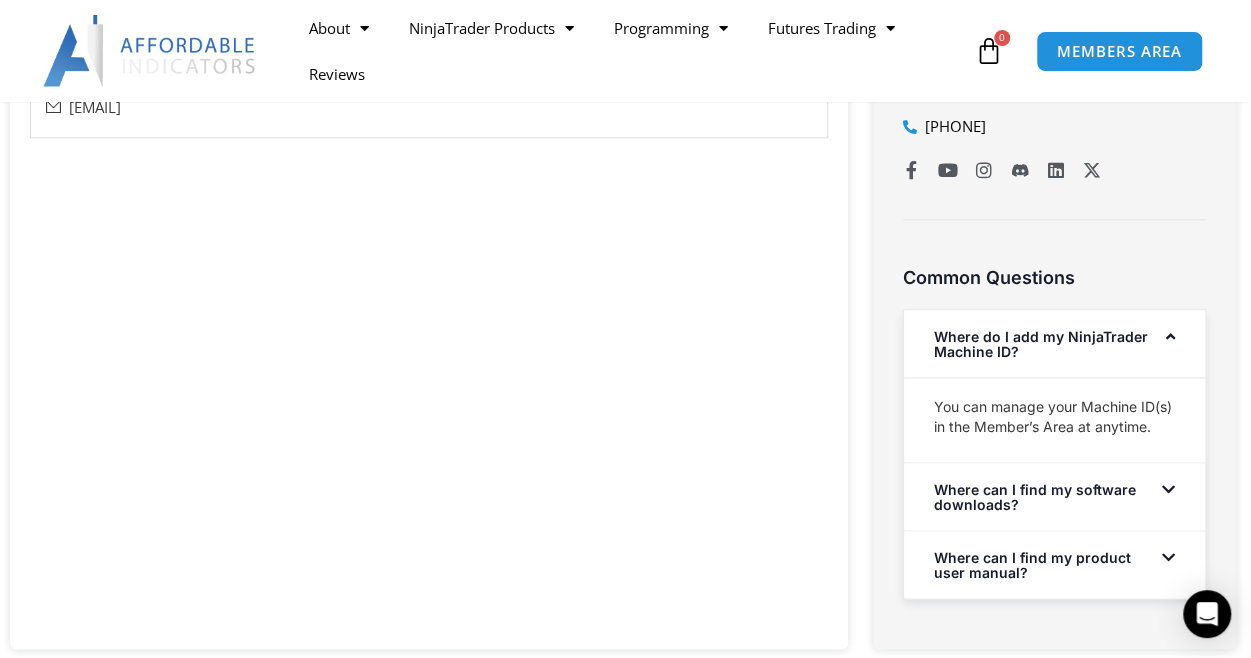 scroll, scrollTop: 1171, scrollLeft: 0, axis: vertical 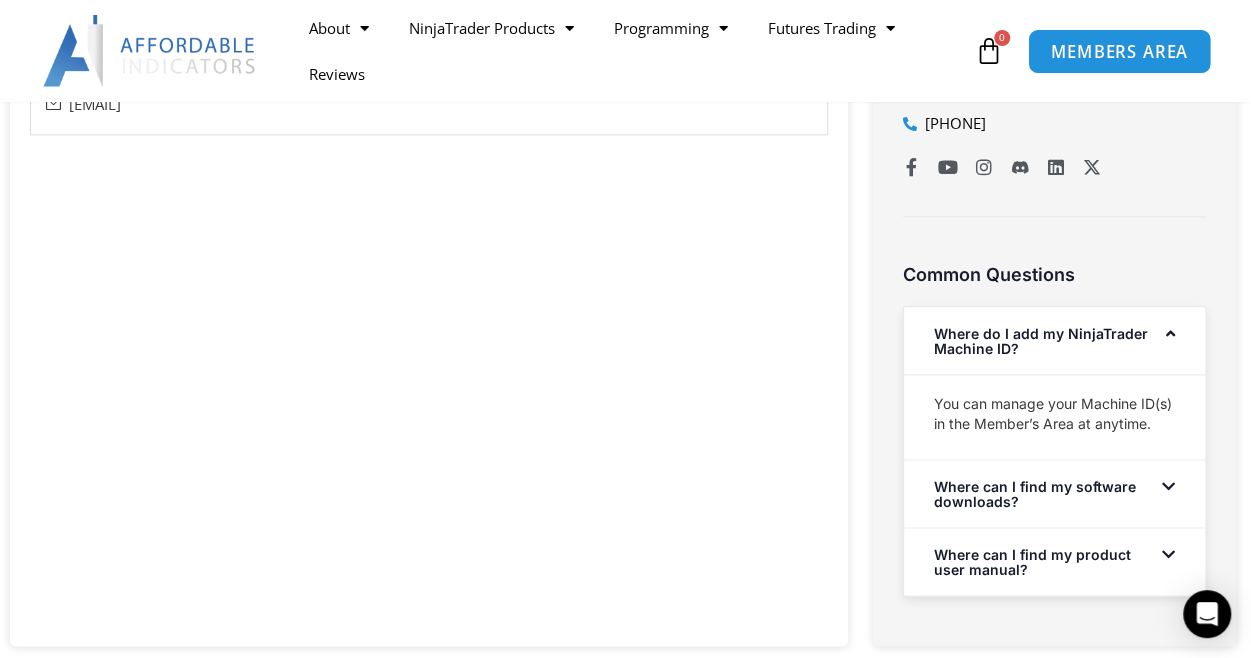 click on "MEMBERS AREA" at bounding box center [1119, 51] 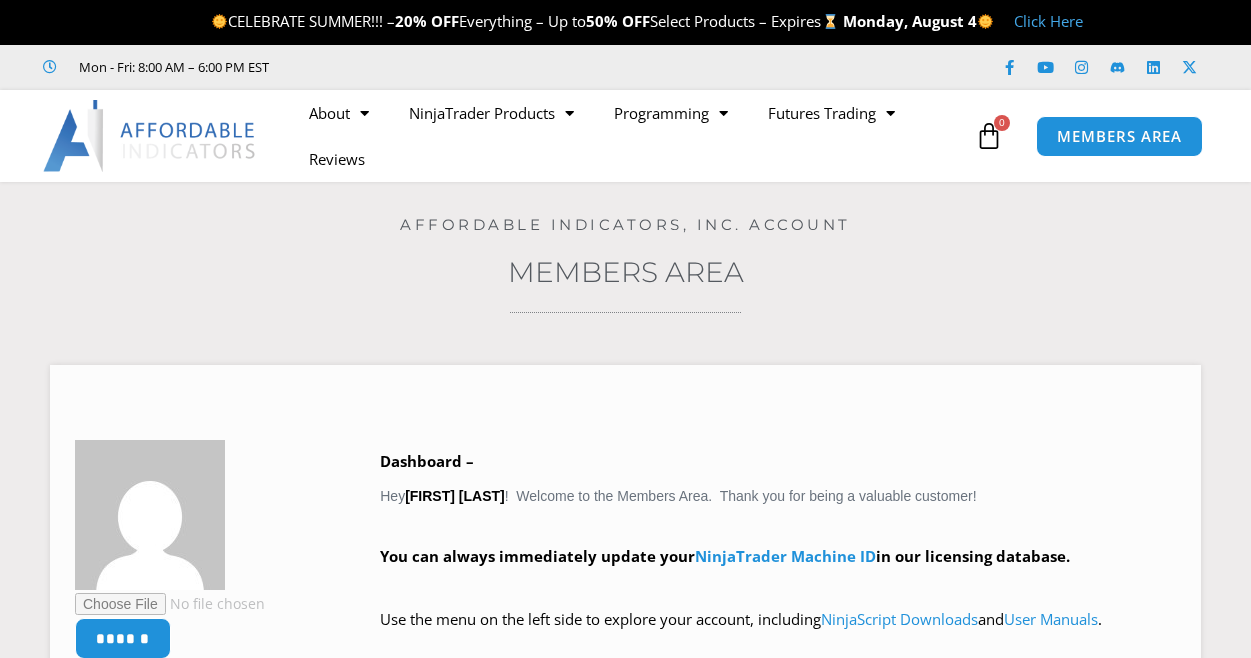 scroll, scrollTop: 0, scrollLeft: 0, axis: both 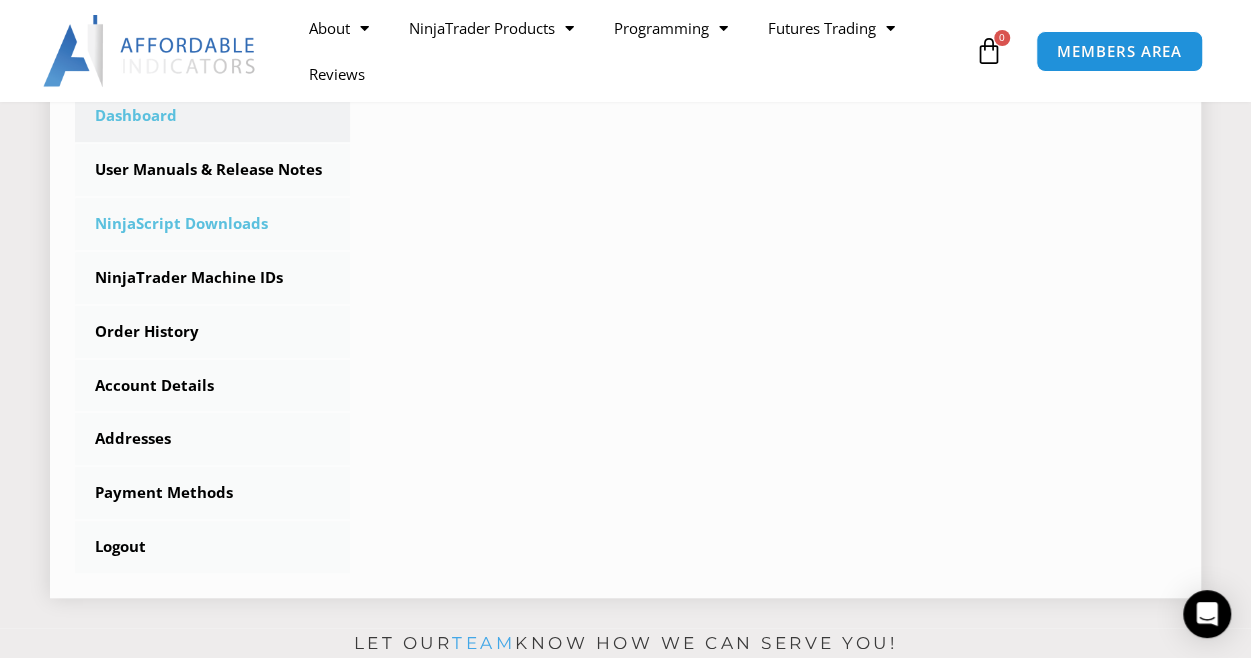 click on "NinjaScript Downloads" at bounding box center (212, 224) 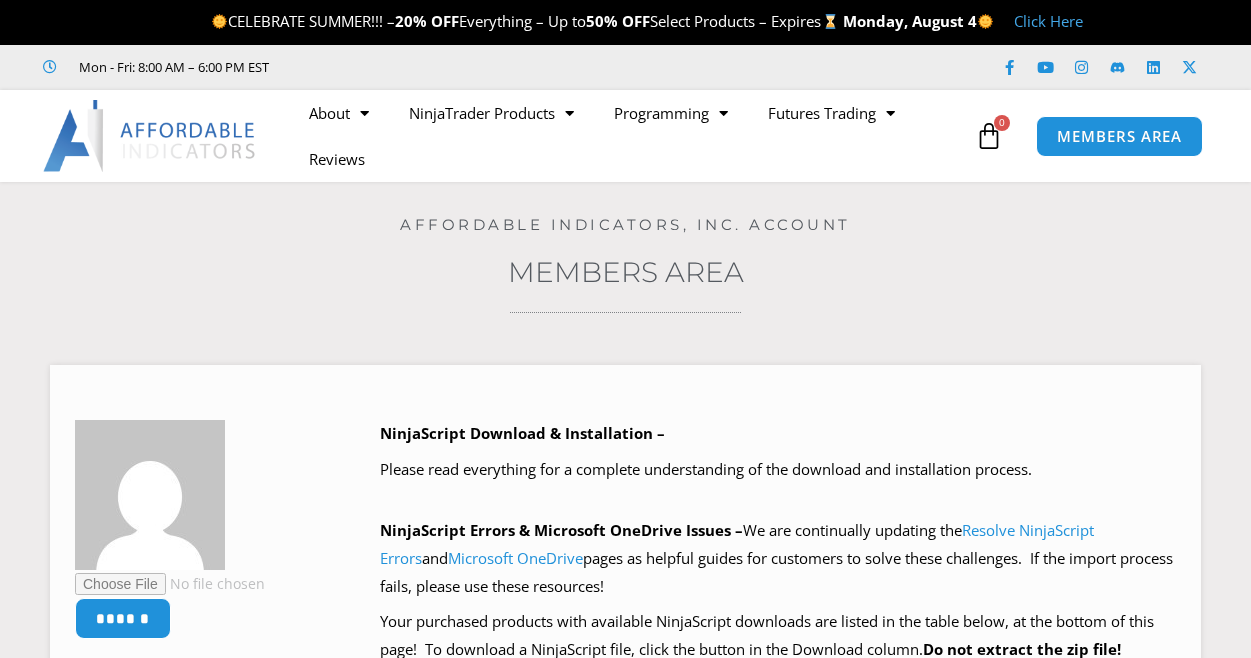 scroll, scrollTop: 0, scrollLeft: 0, axis: both 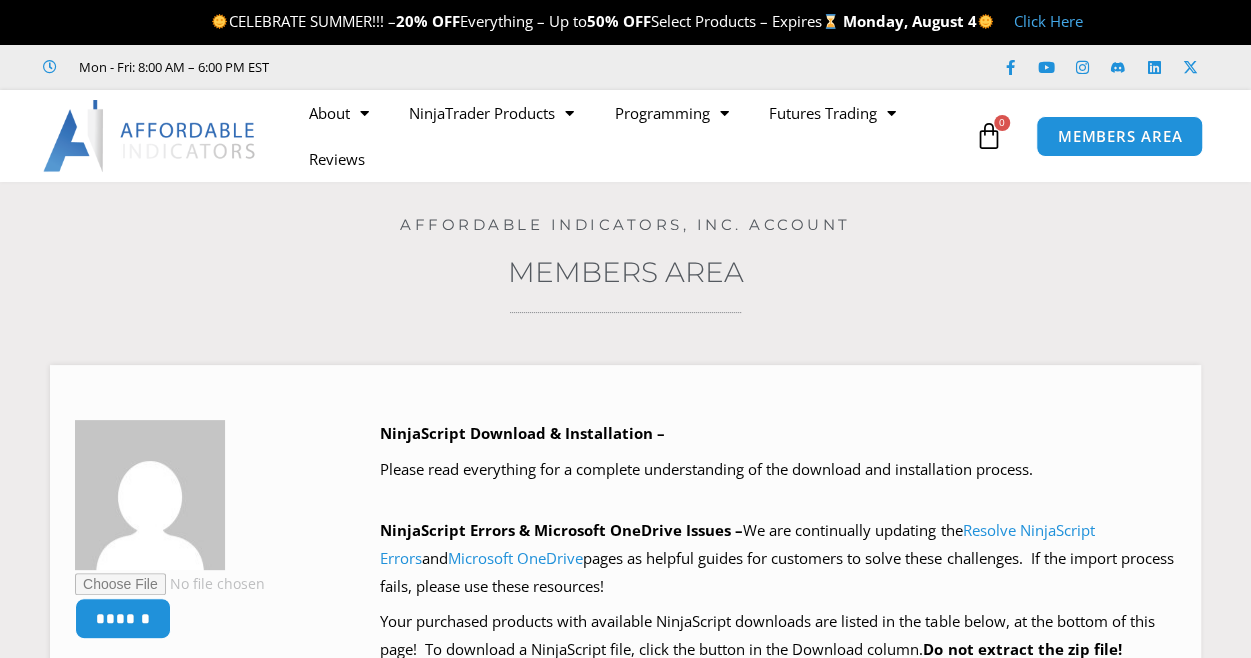 click on "Affordable Indicators, Inc. Account" at bounding box center (625, 225) 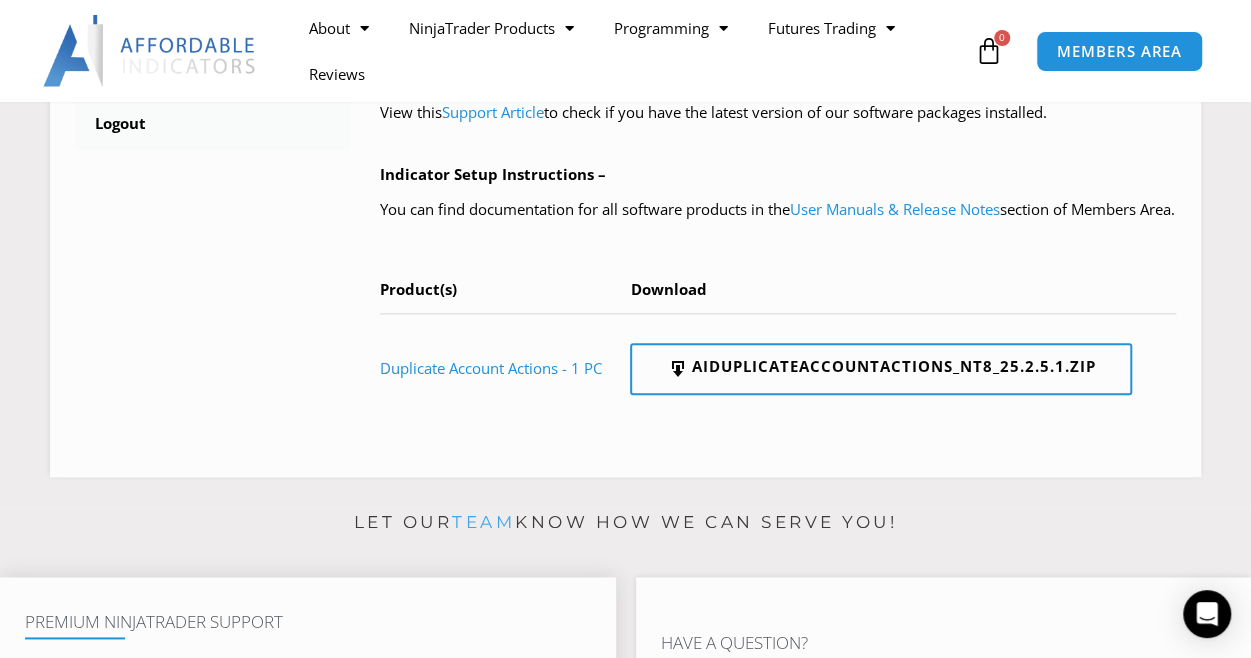 scroll, scrollTop: 1000, scrollLeft: 0, axis: vertical 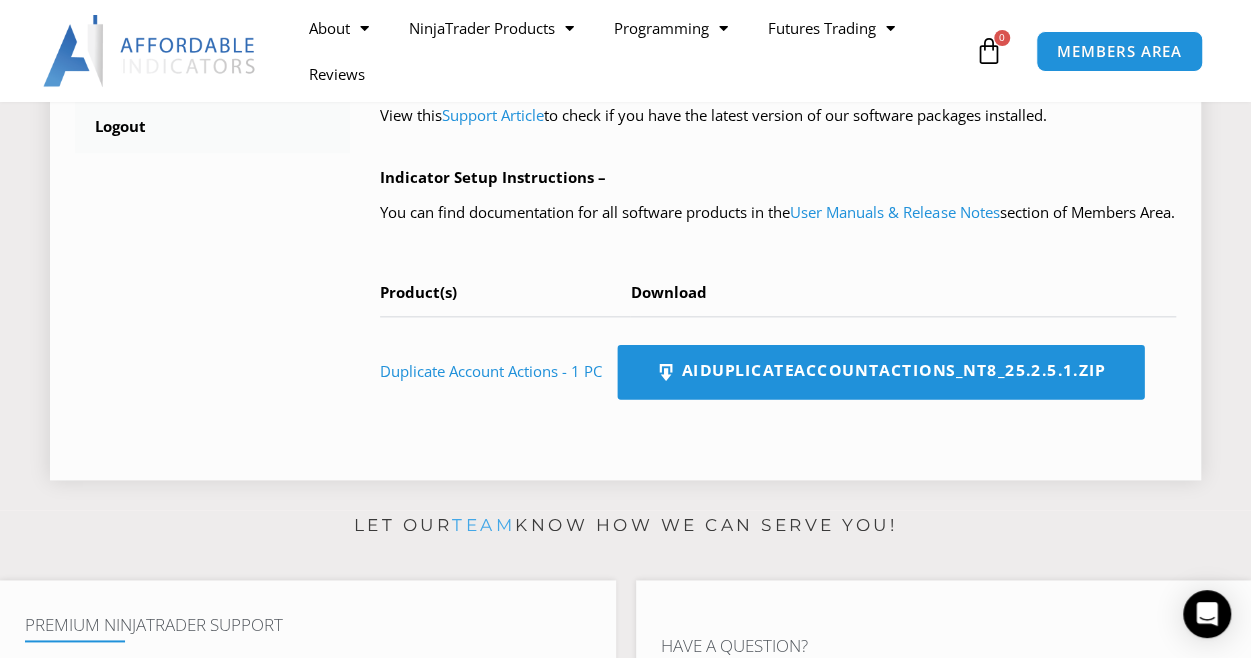 click on "AIDuplicateAccountActions_NT8_25.2.5.1.zip" at bounding box center [881, 372] 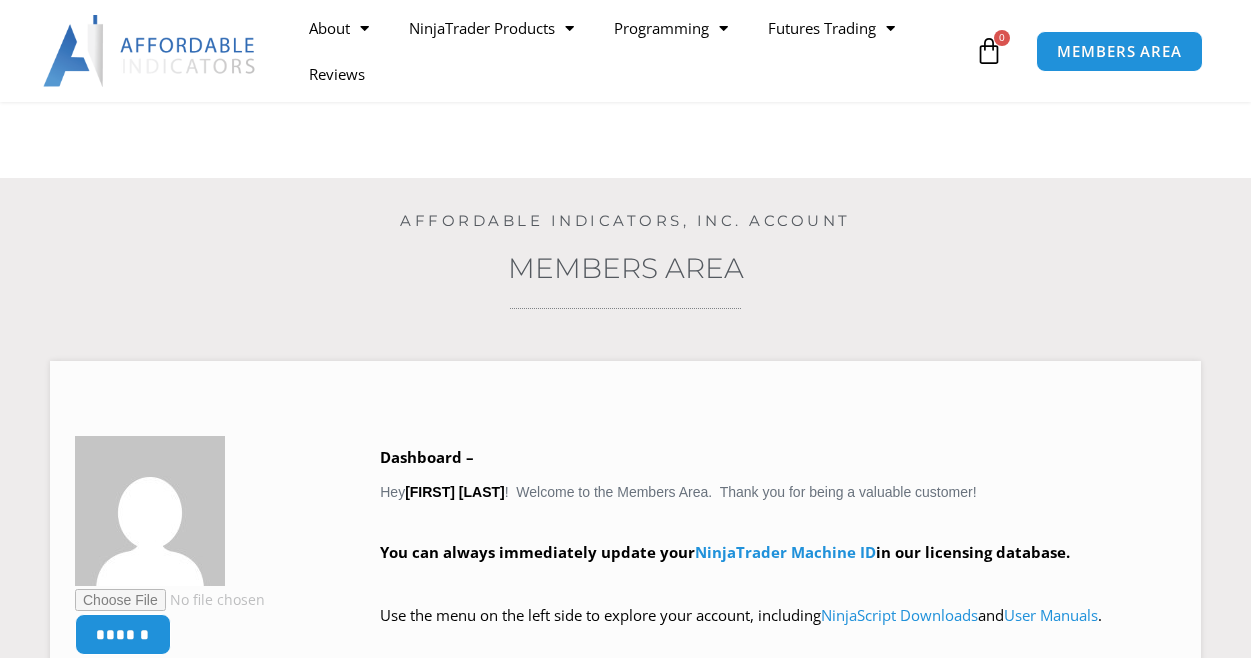 scroll, scrollTop: 594, scrollLeft: 0, axis: vertical 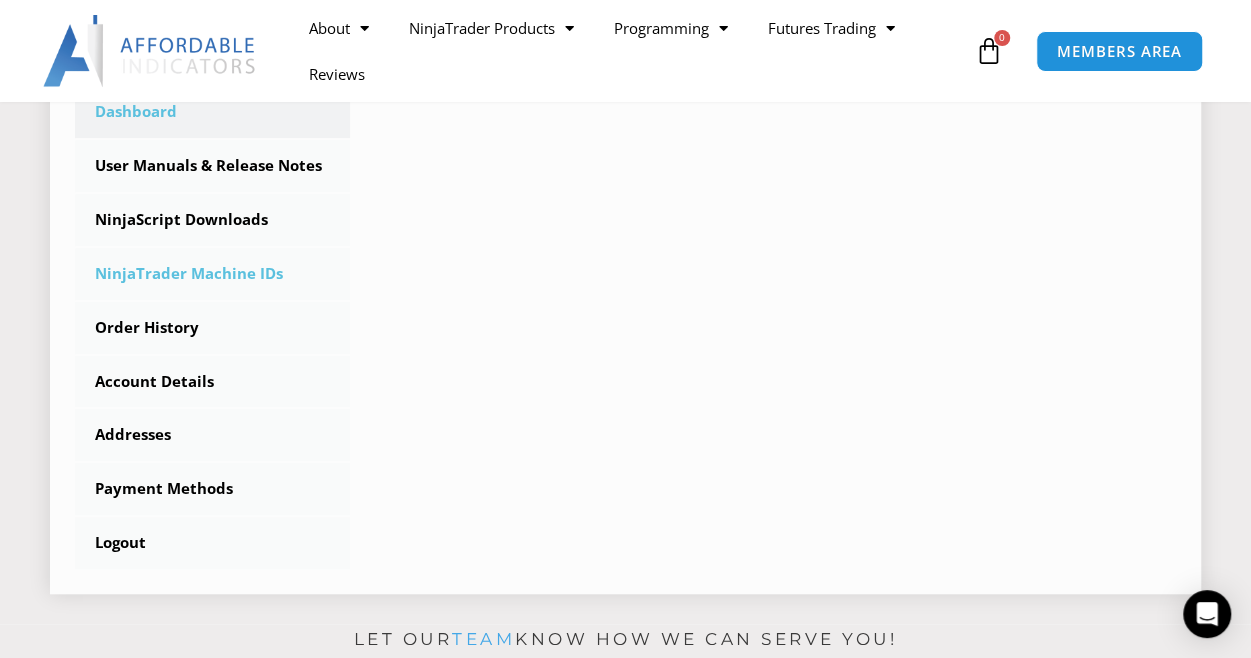 click on "NinjaTrader Machine IDs" at bounding box center (212, 274) 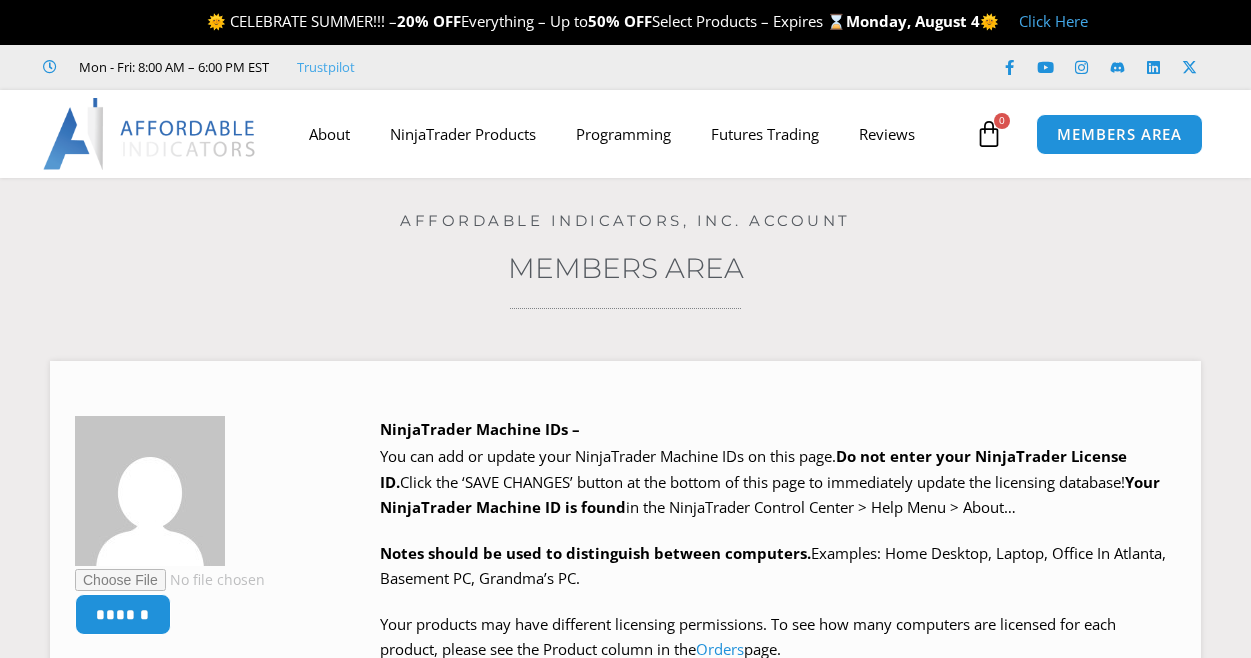 scroll, scrollTop: 0, scrollLeft: 0, axis: both 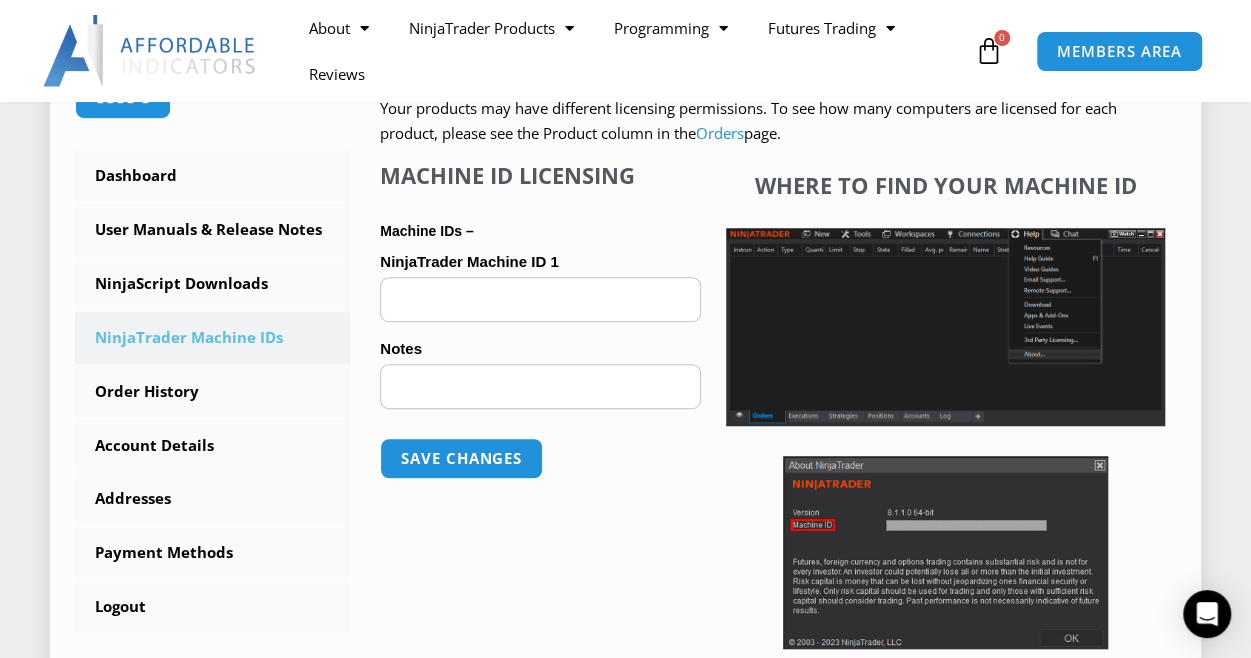 click on "NinjaTrader Machine ID 1  (optional)" at bounding box center [540, 299] 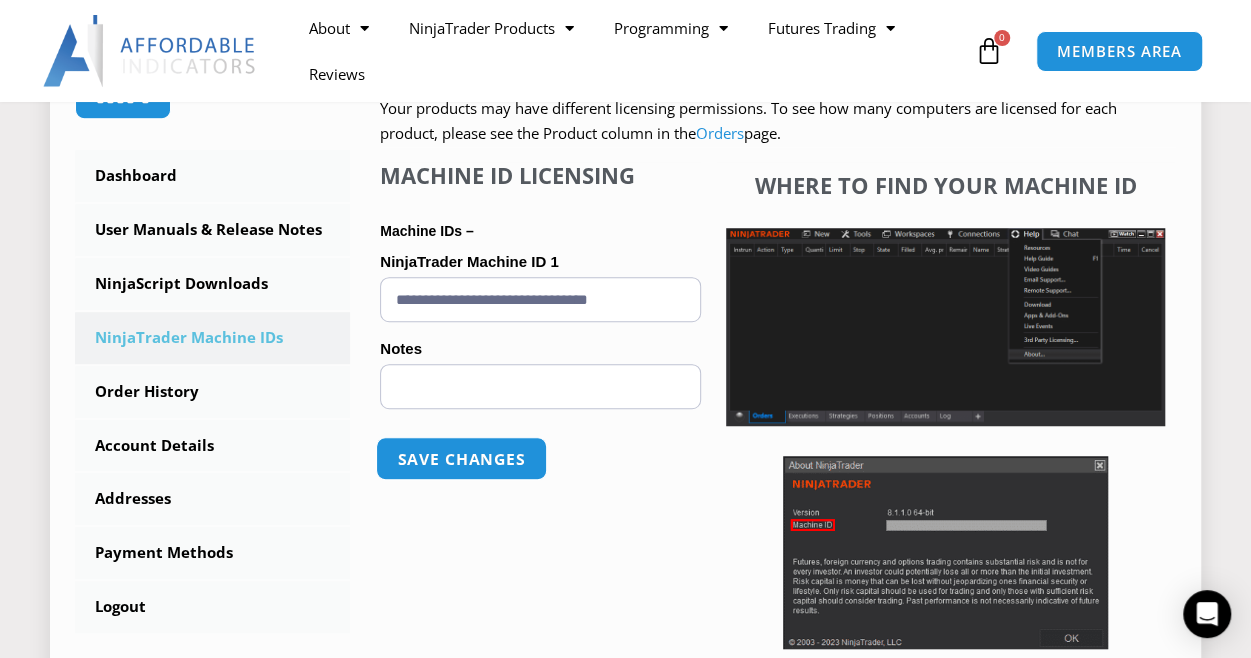 type on "**********" 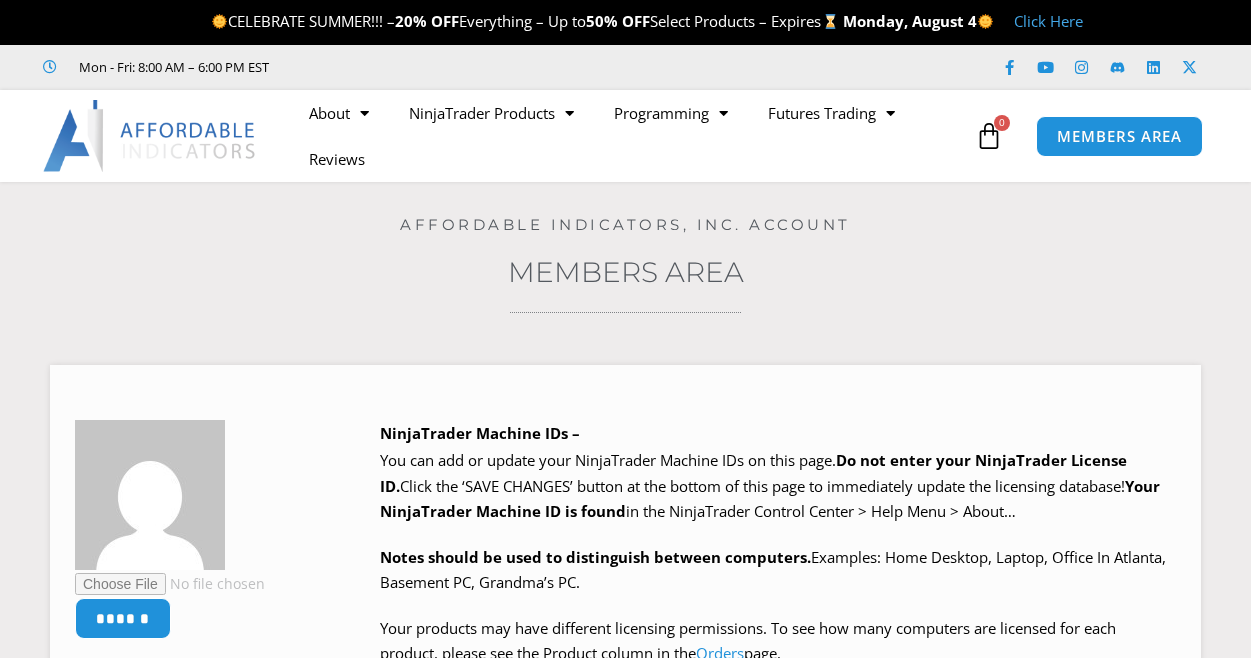 scroll, scrollTop: 0, scrollLeft: 0, axis: both 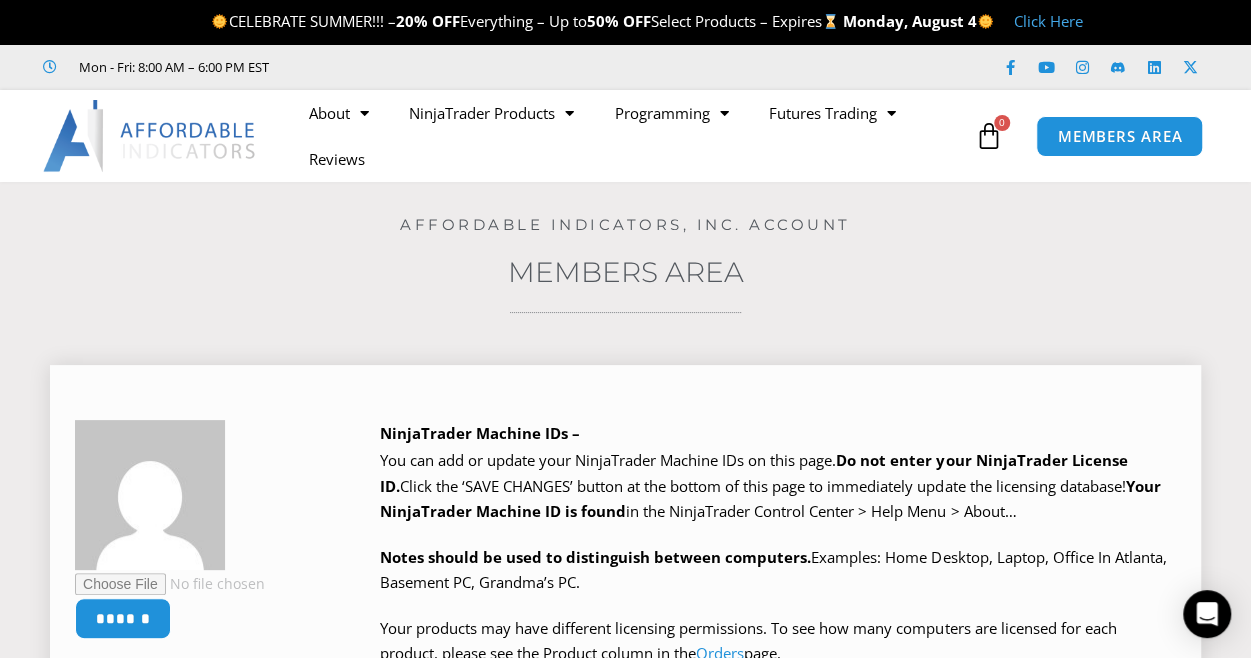 click on "******" at bounding box center (210, 529) 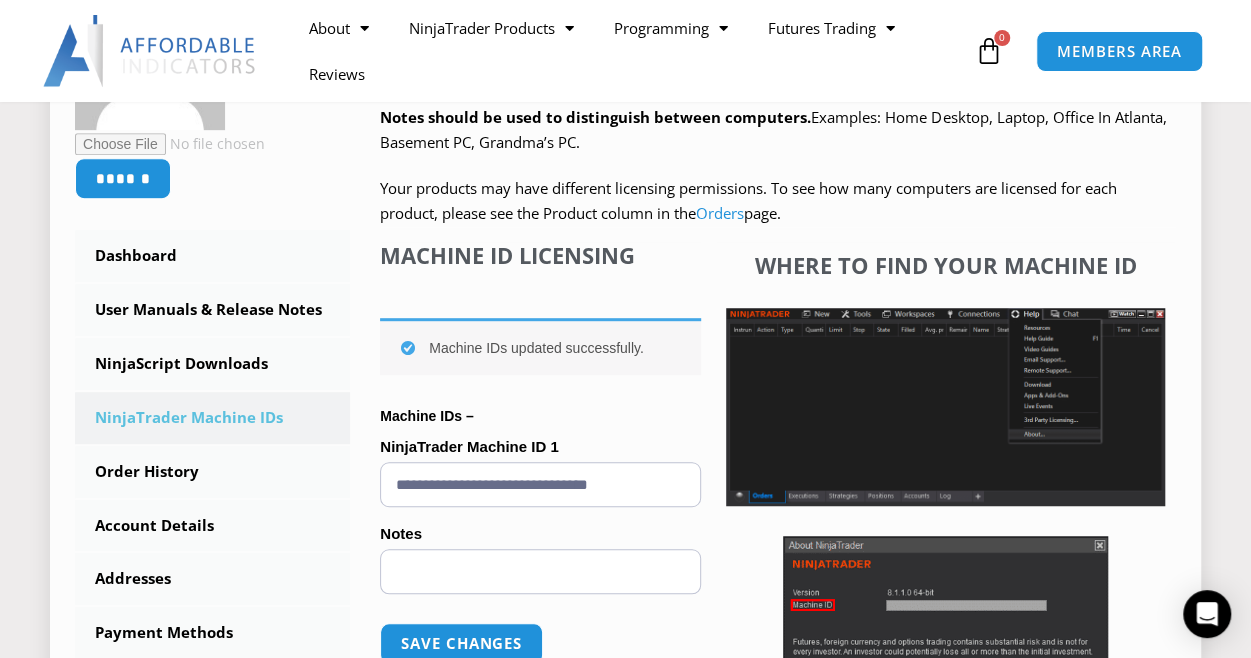 scroll, scrollTop: 600, scrollLeft: 0, axis: vertical 